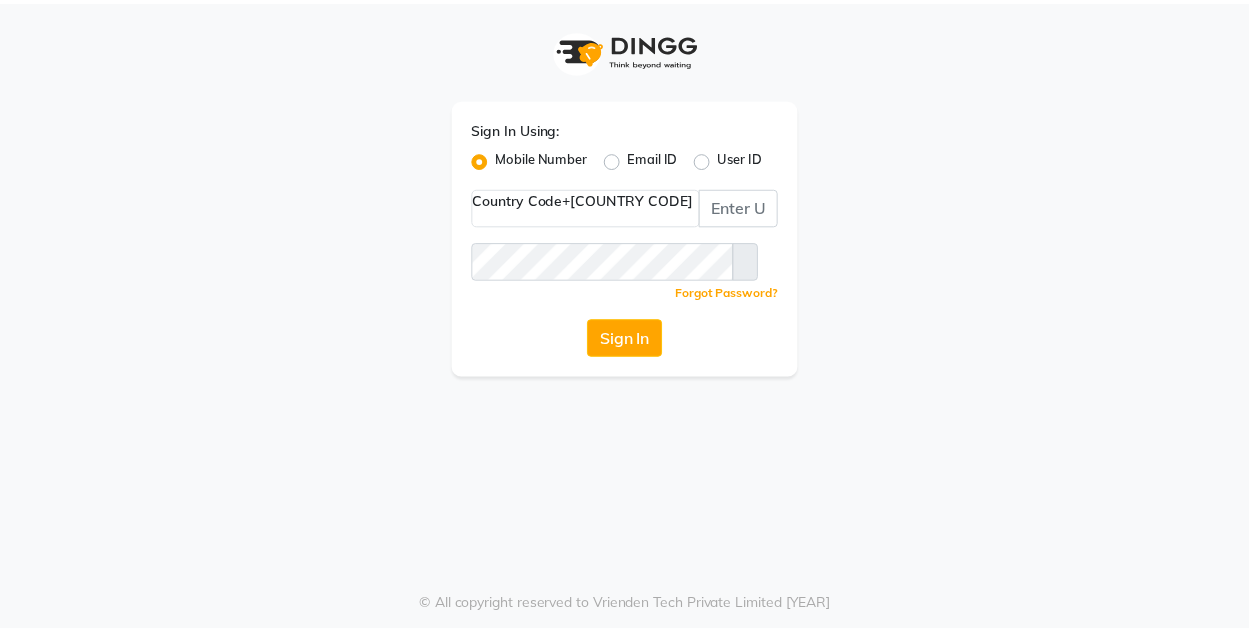 scroll, scrollTop: 0, scrollLeft: 0, axis: both 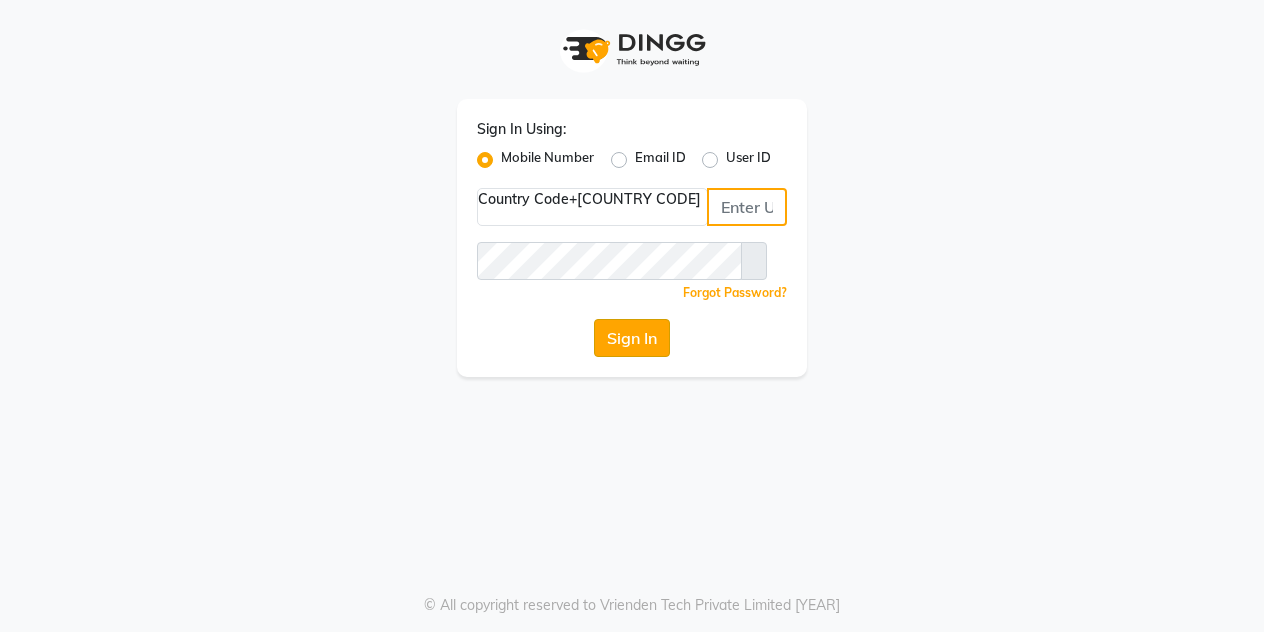 type on "[PHONE]" 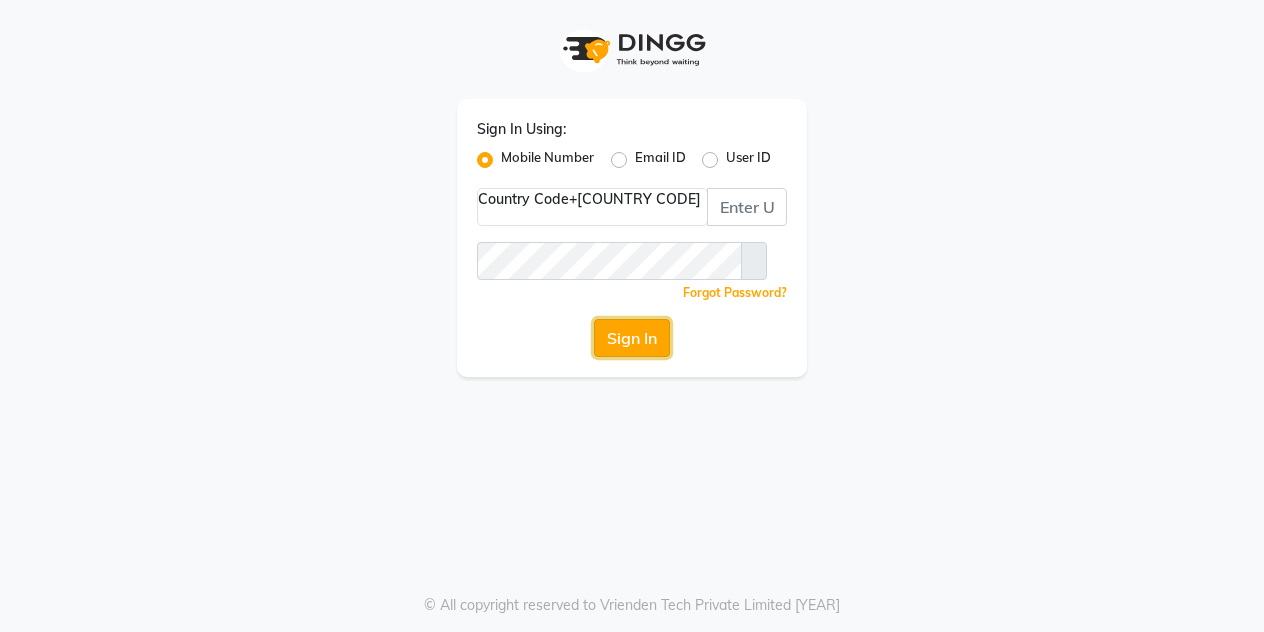click on "Sign In" at bounding box center (632, 338) 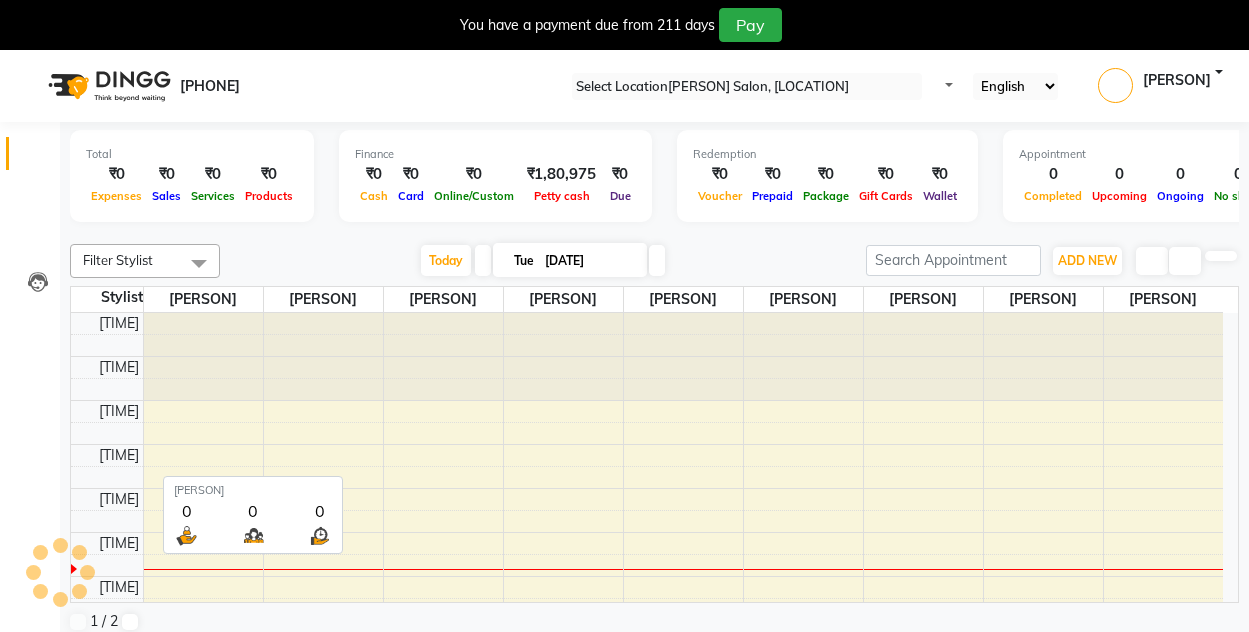 scroll, scrollTop: 0, scrollLeft: 0, axis: both 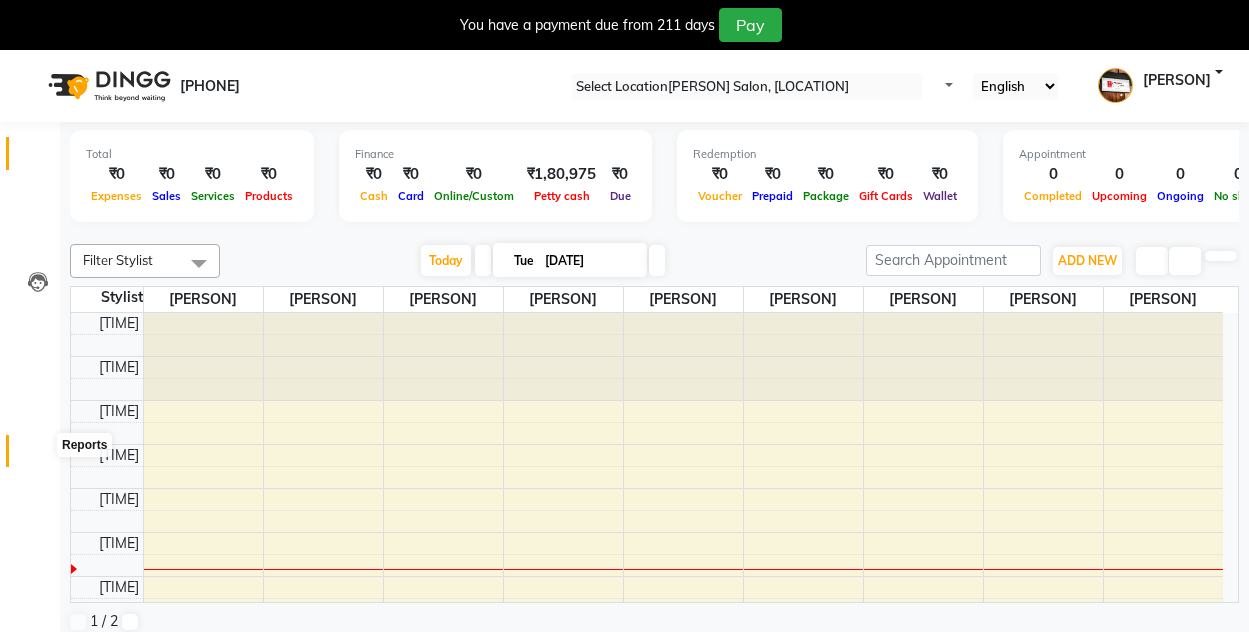 click at bounding box center [38, 456] 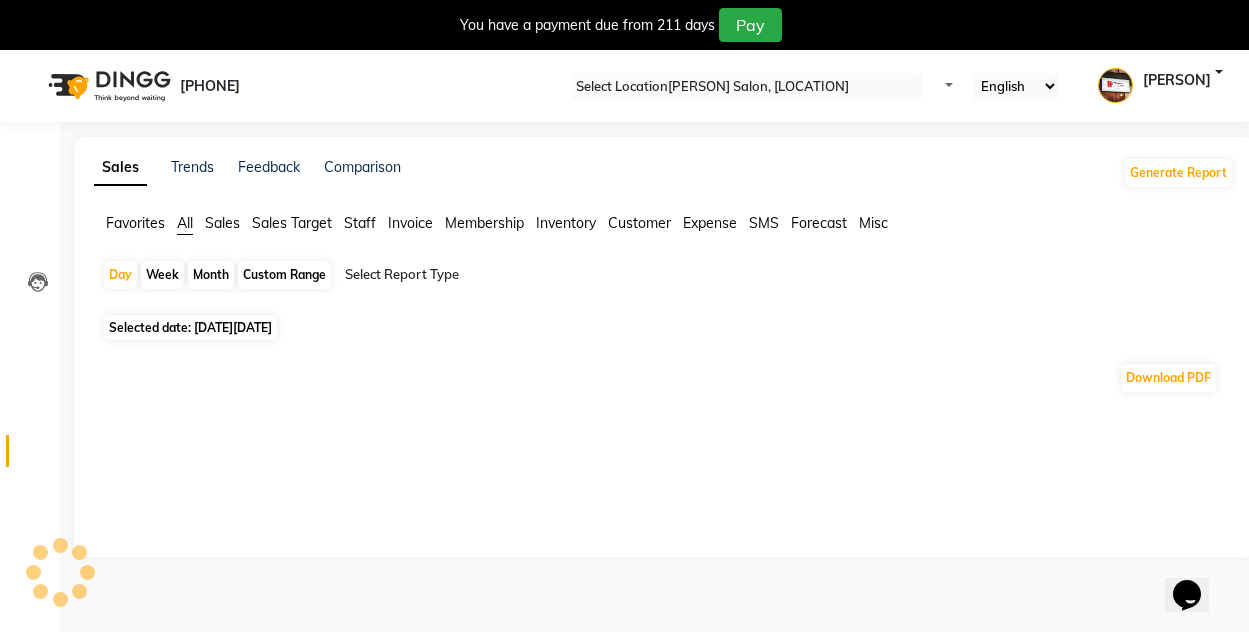scroll, scrollTop: 0, scrollLeft: 0, axis: both 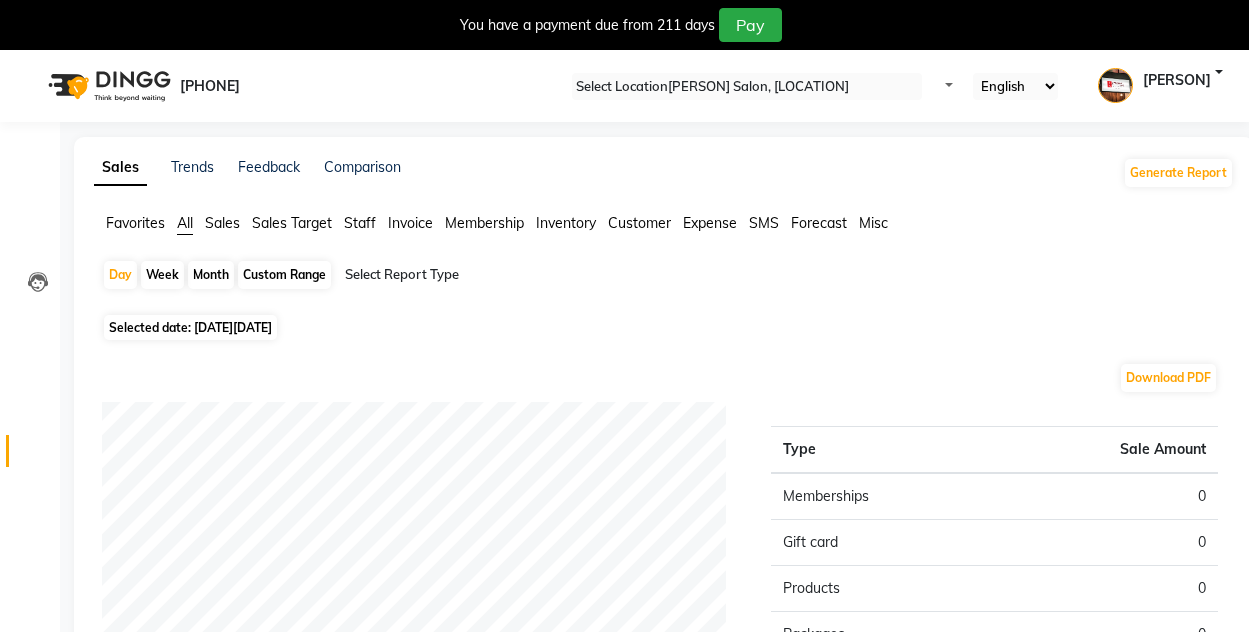 drag, startPoint x: 726, startPoint y: 229, endPoint x: 713, endPoint y: 231, distance: 13.152946 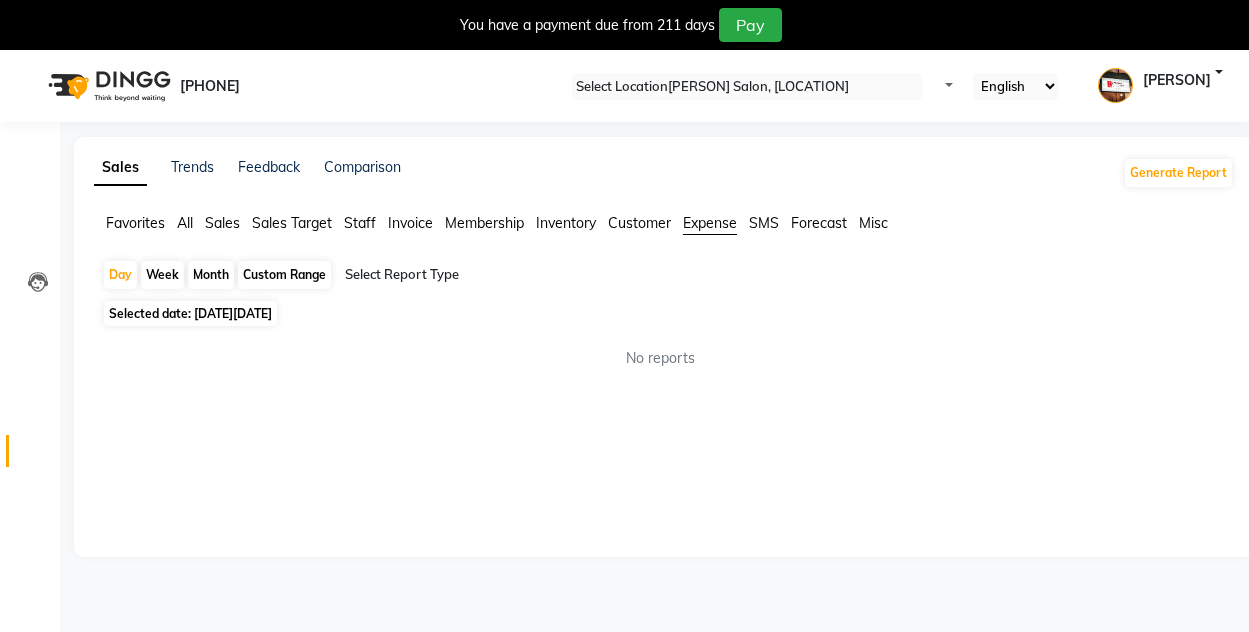 click on "Expense" at bounding box center [710, 223] 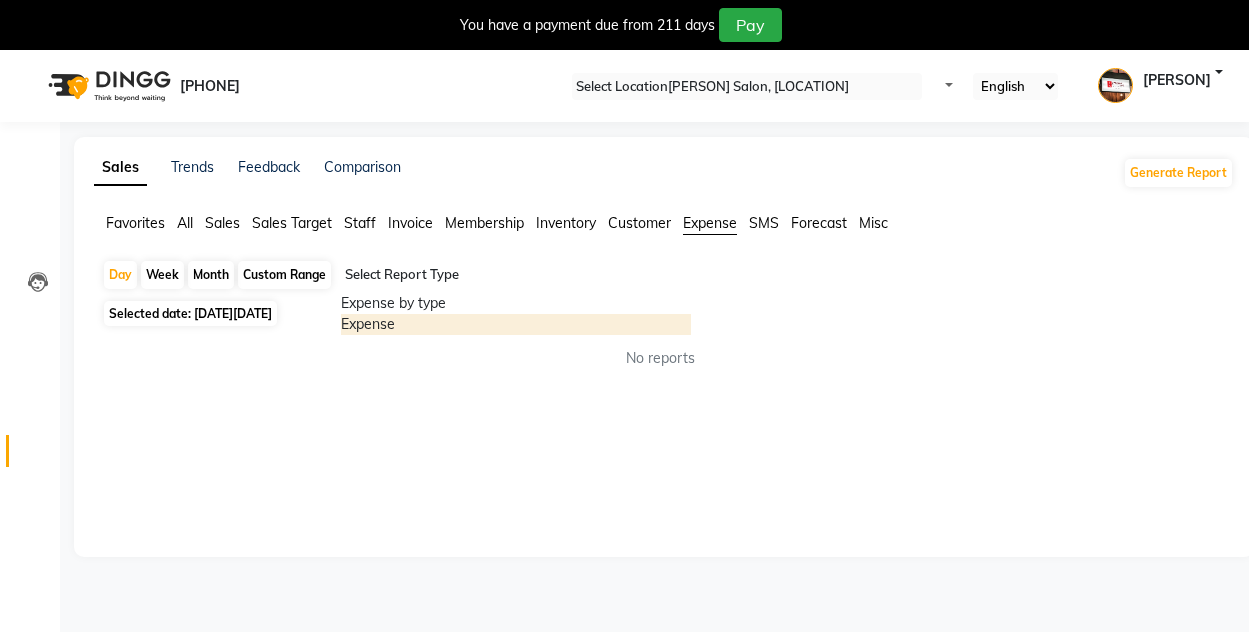click on "Expense" at bounding box center [516, 324] 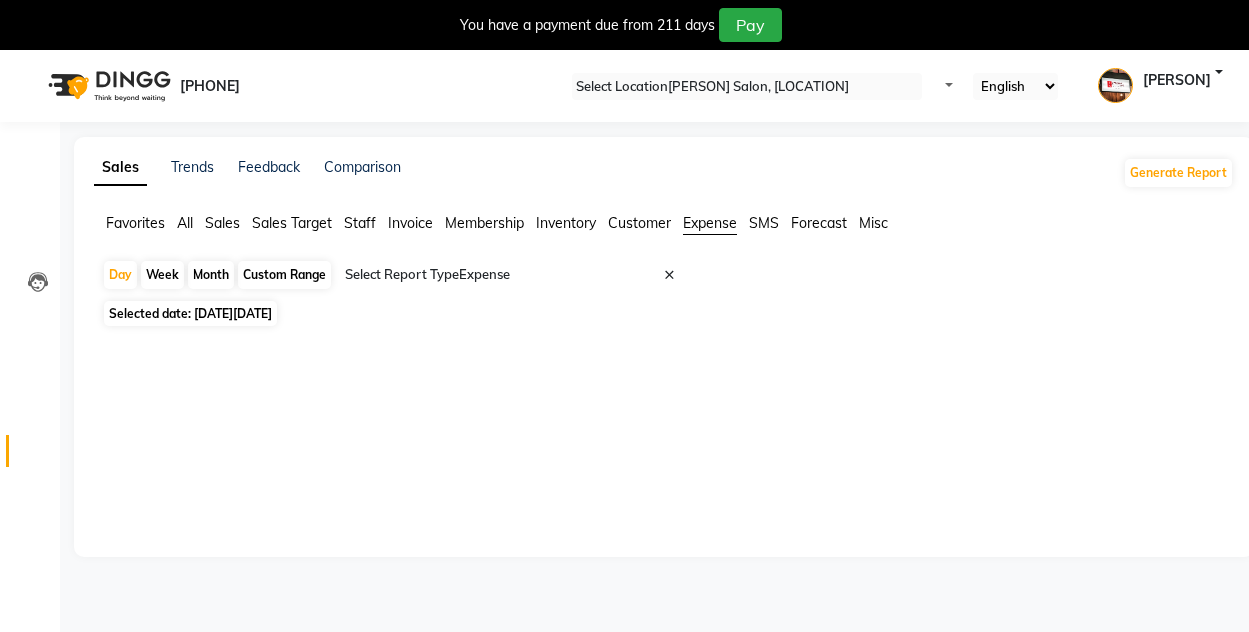 click on "Month" at bounding box center [211, 275] 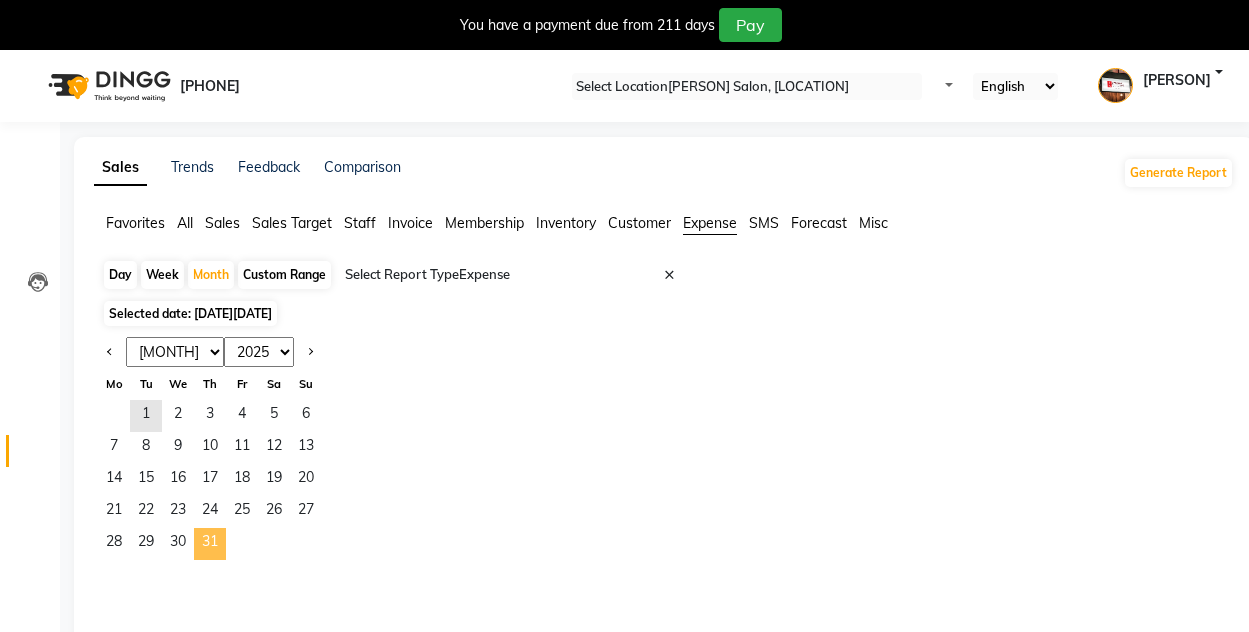 click on "31" at bounding box center (210, 544) 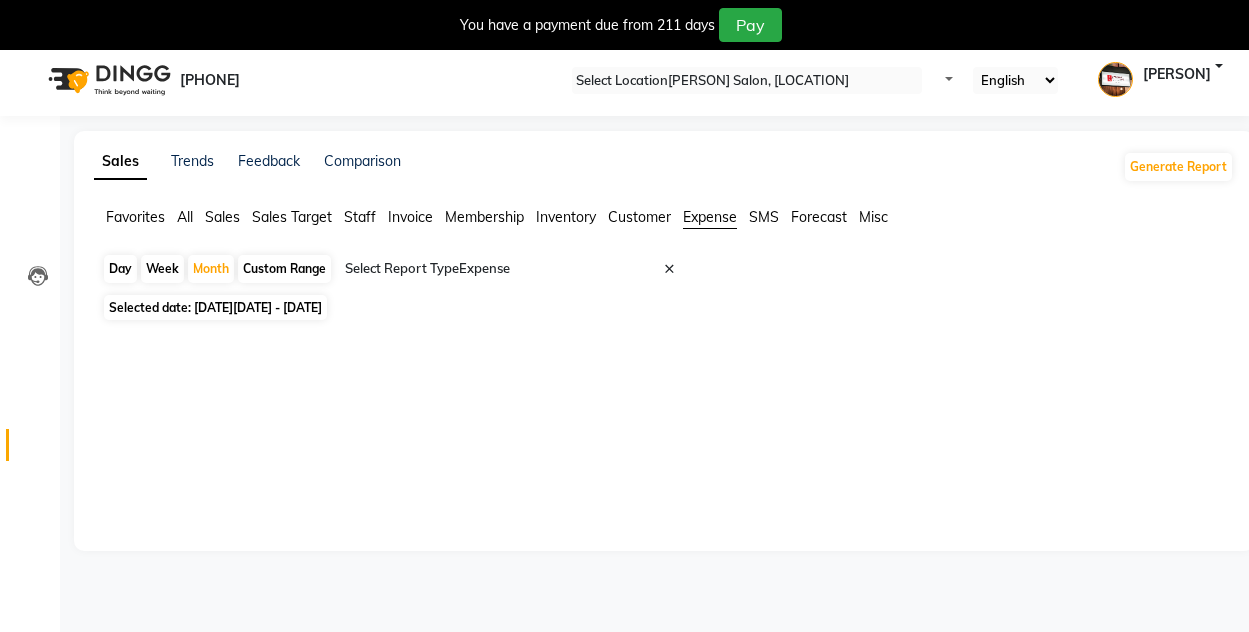 scroll, scrollTop: 0, scrollLeft: 0, axis: both 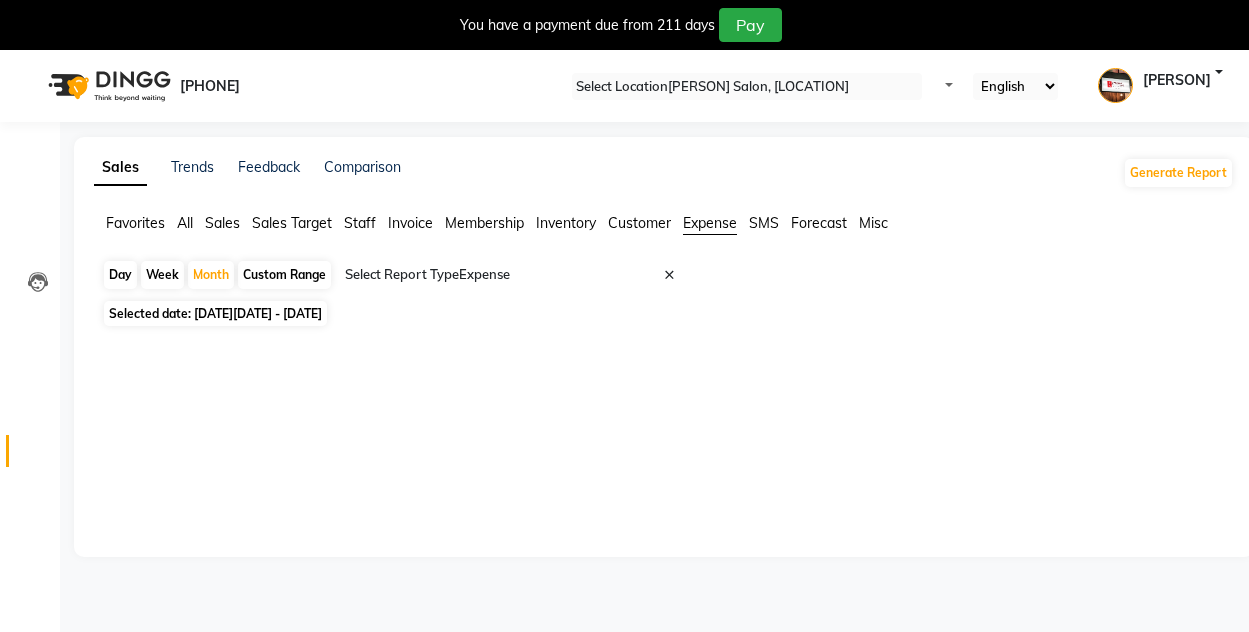 click on "Expense" at bounding box center [710, 223] 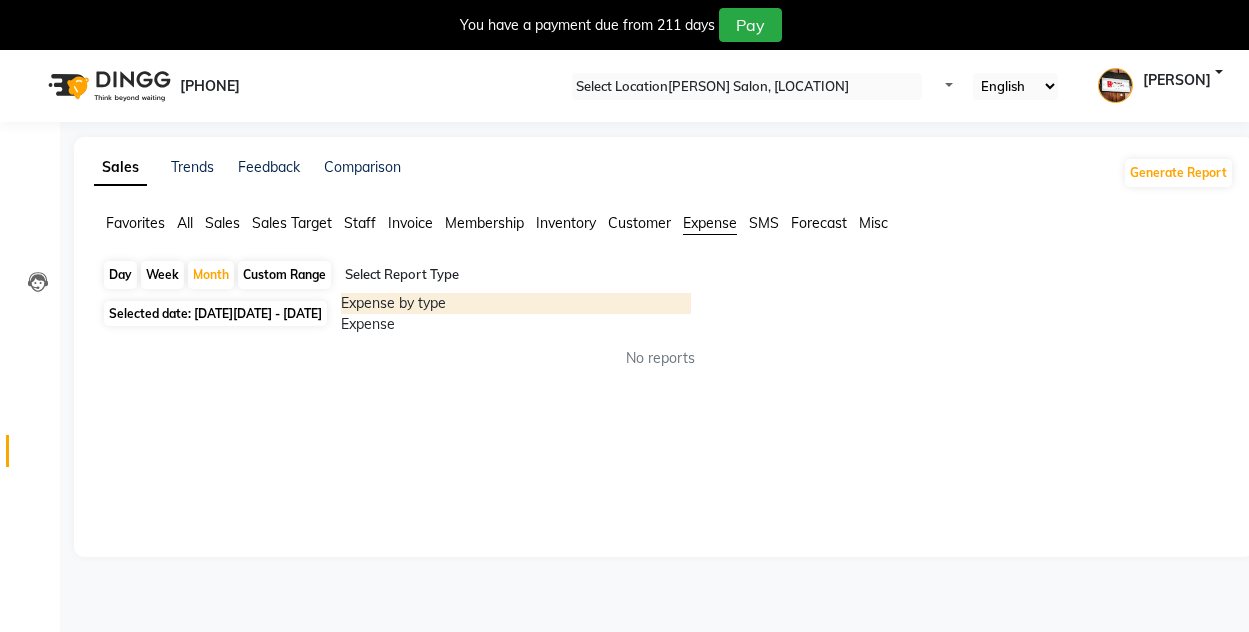 click at bounding box center [516, 275] 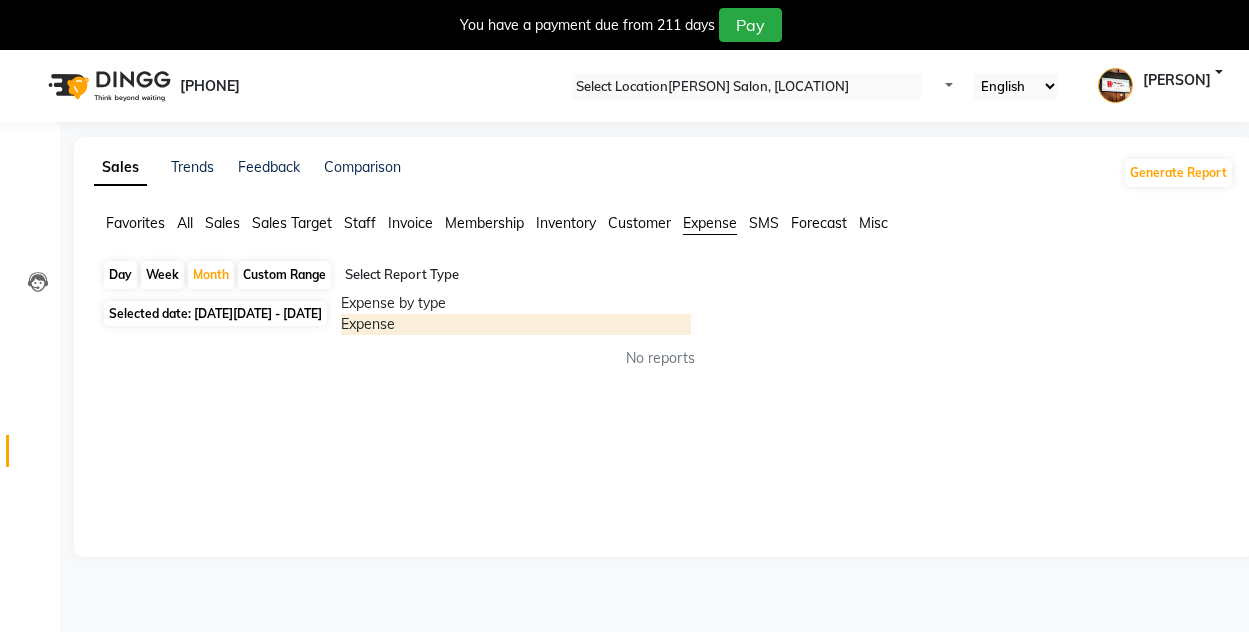 drag, startPoint x: 536, startPoint y: 357, endPoint x: 526, endPoint y: 358, distance: 10.049875 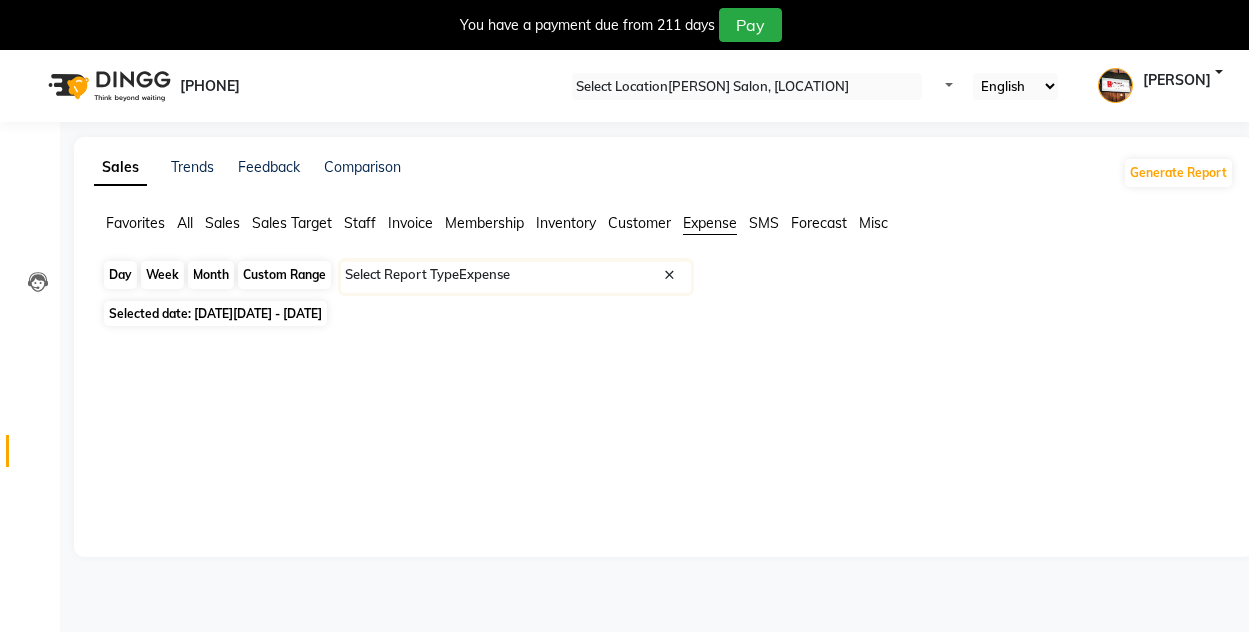 click on "Month" at bounding box center [211, 275] 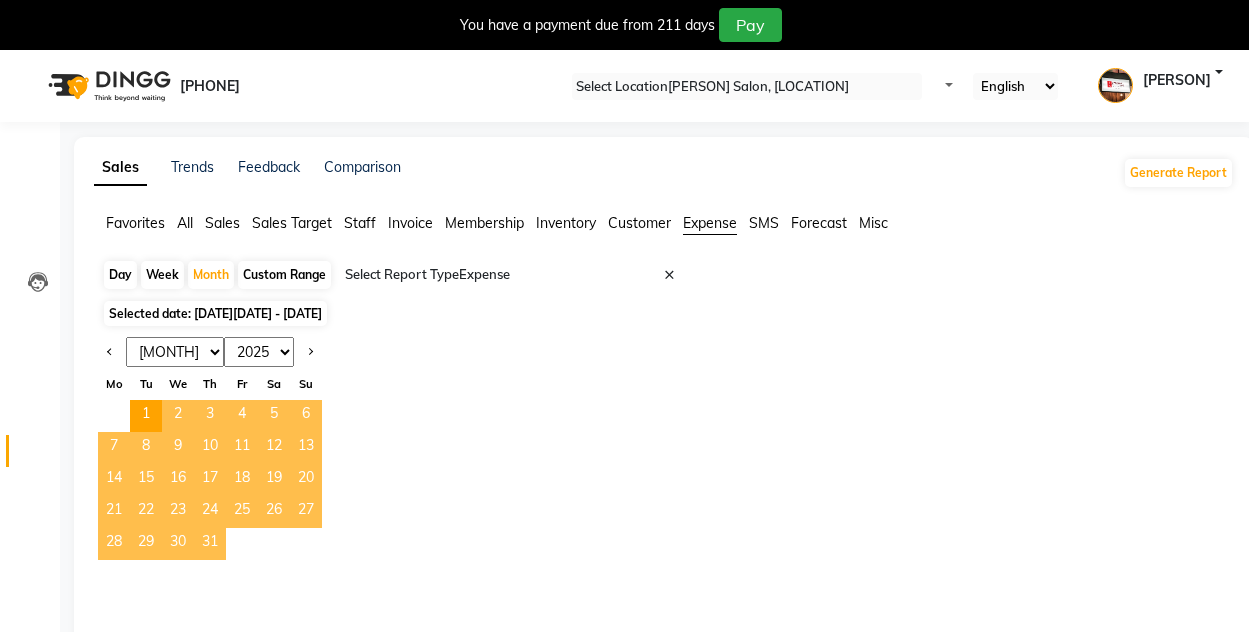 click on "31" at bounding box center (210, 544) 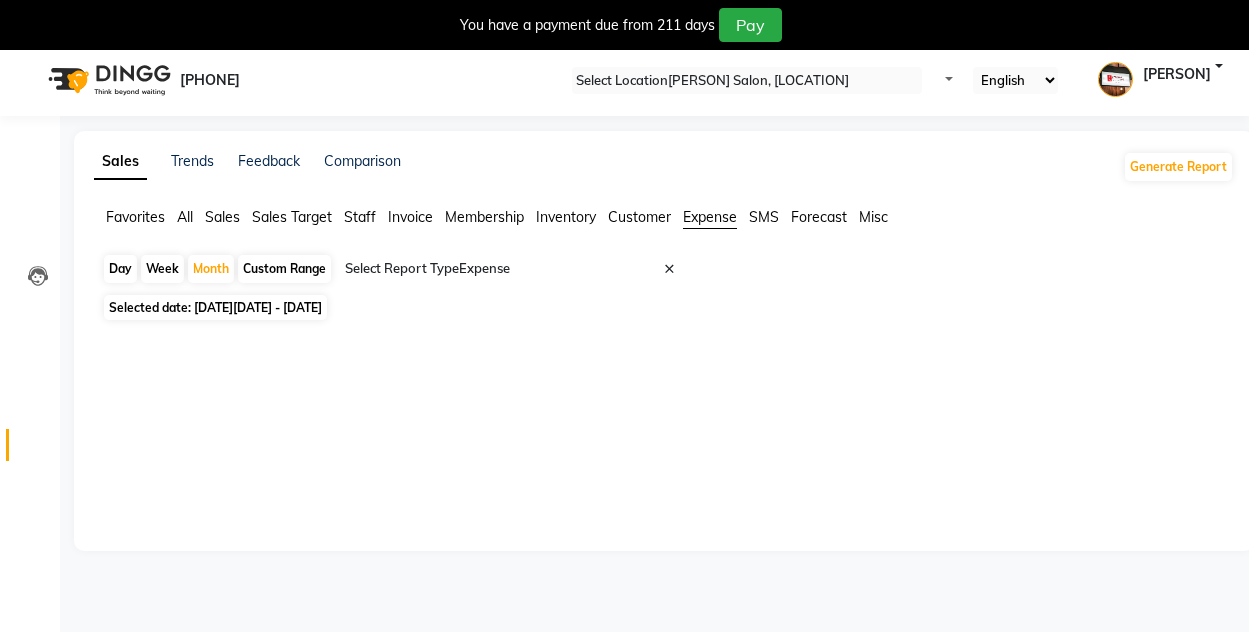 scroll, scrollTop: 0, scrollLeft: 0, axis: both 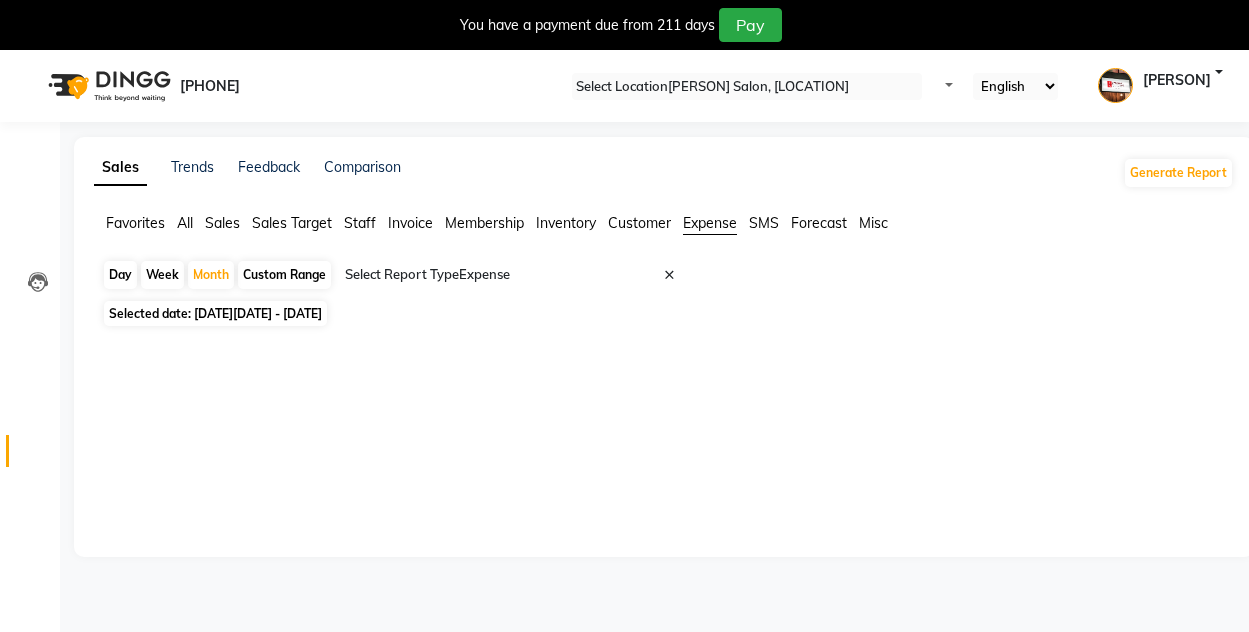 drag, startPoint x: 746, startPoint y: 540, endPoint x: 503, endPoint y: 465, distance: 254.31084 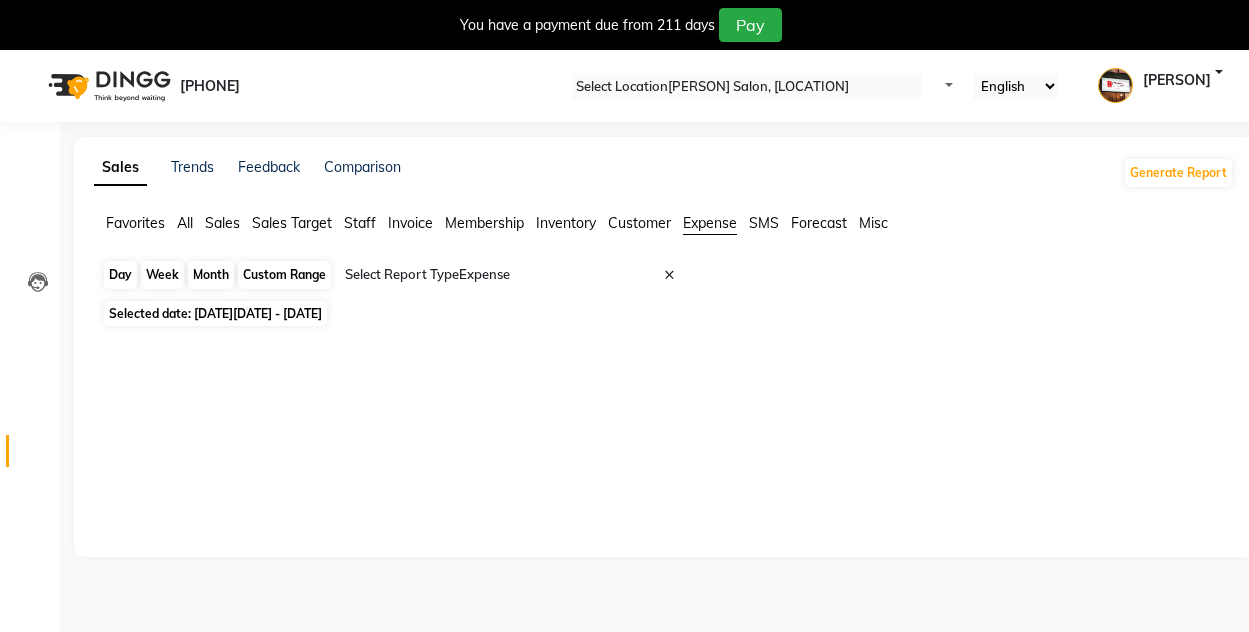 click on "Month" at bounding box center [211, 275] 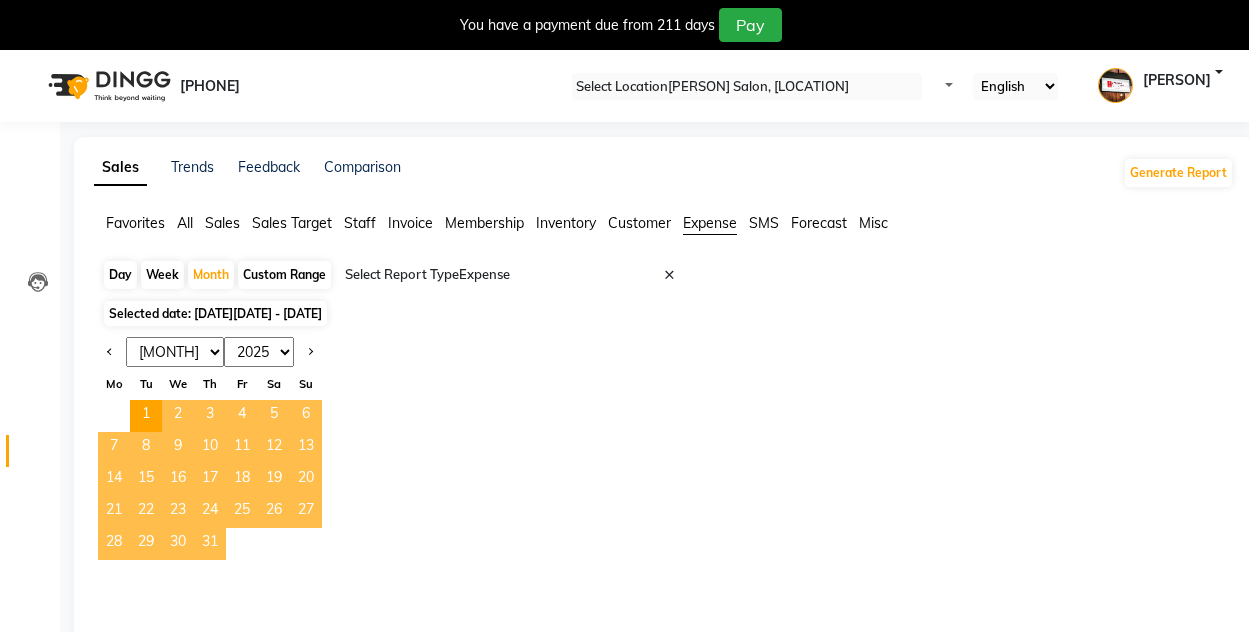 click on "31" at bounding box center (210, 544) 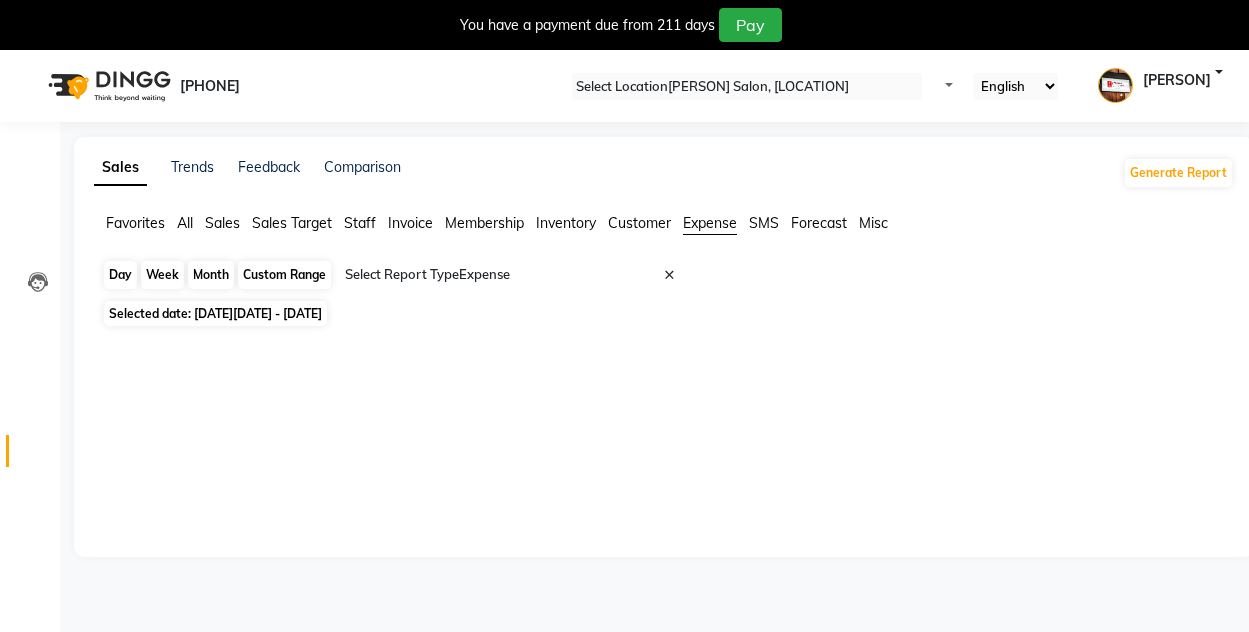 click on "Month" at bounding box center [211, 275] 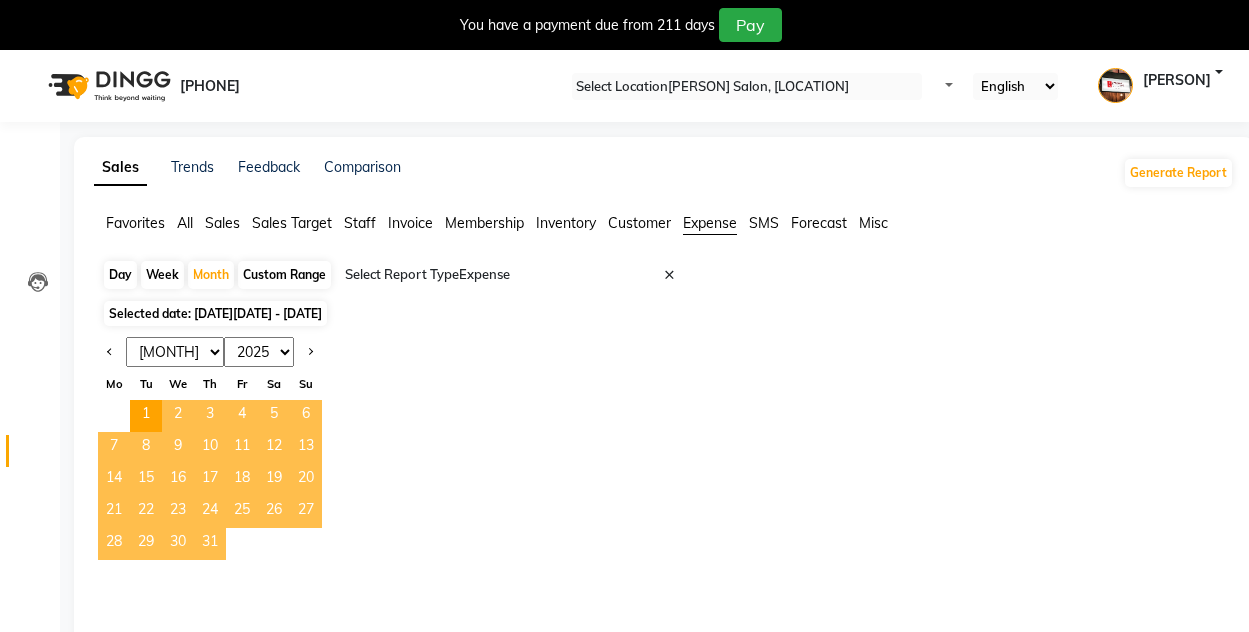 click on "31" at bounding box center (210, 544) 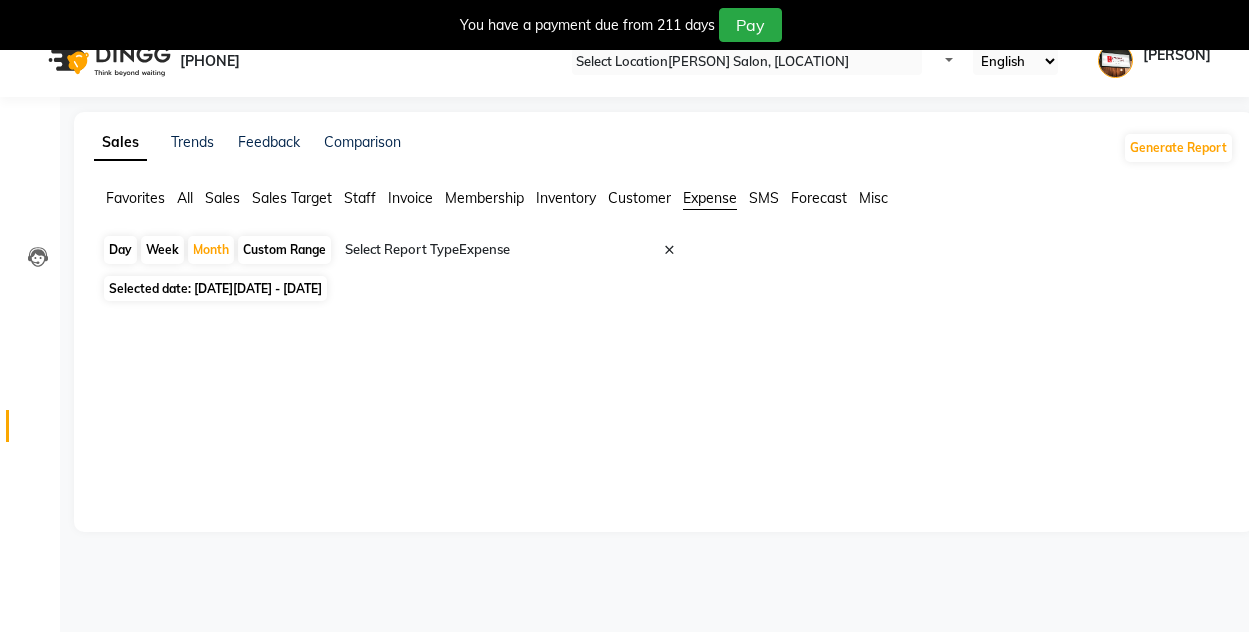 scroll, scrollTop: 0, scrollLeft: 0, axis: both 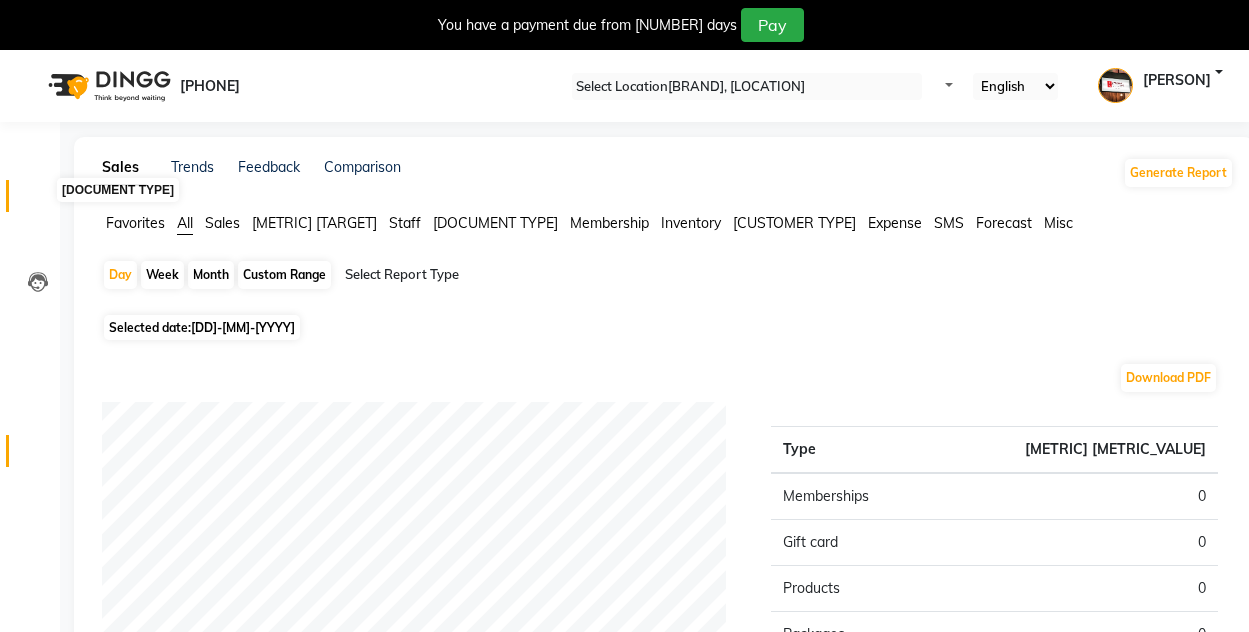 click at bounding box center [38, 201] 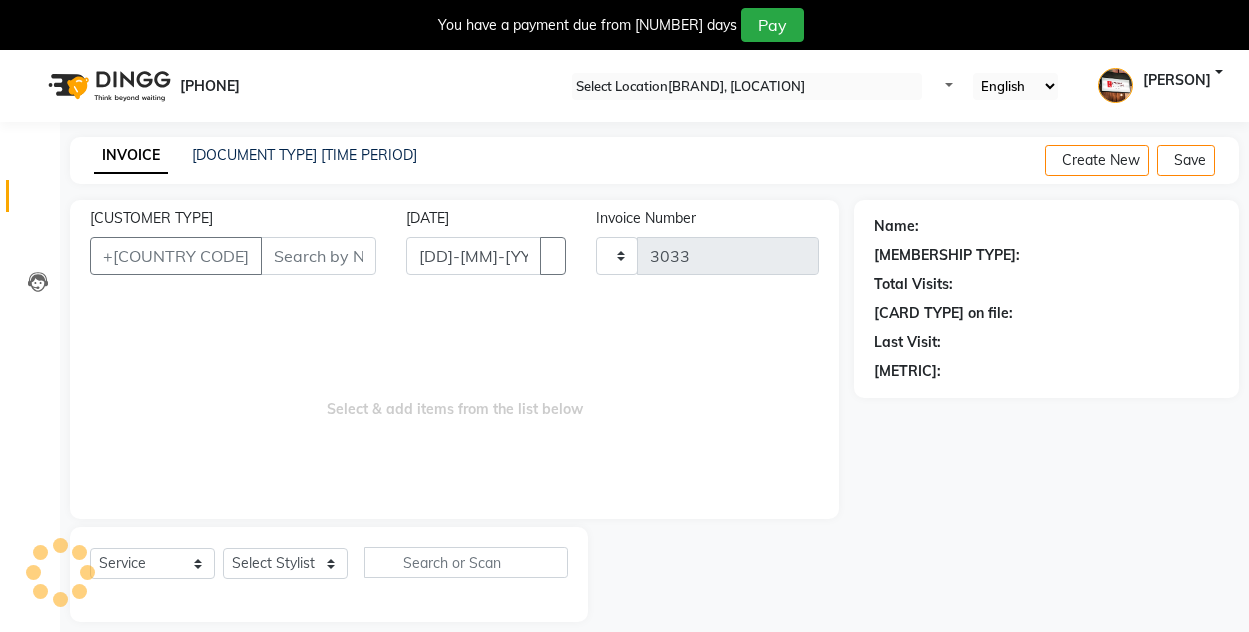 scroll, scrollTop: 50, scrollLeft: 0, axis: vertical 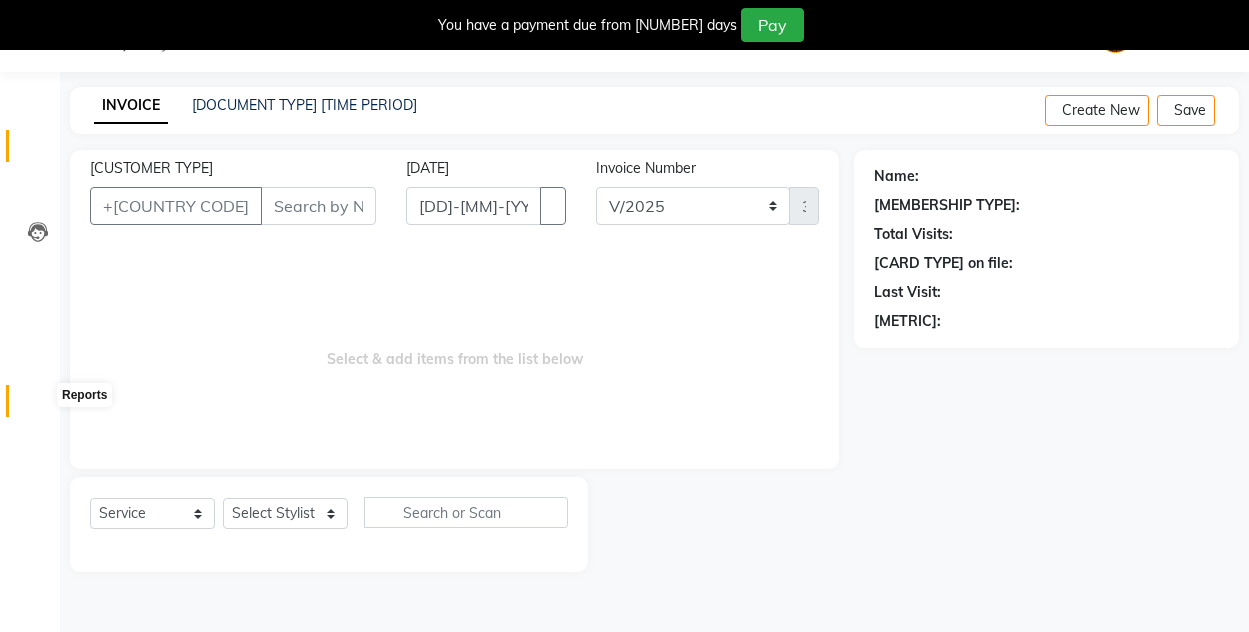 click at bounding box center (38, 406) 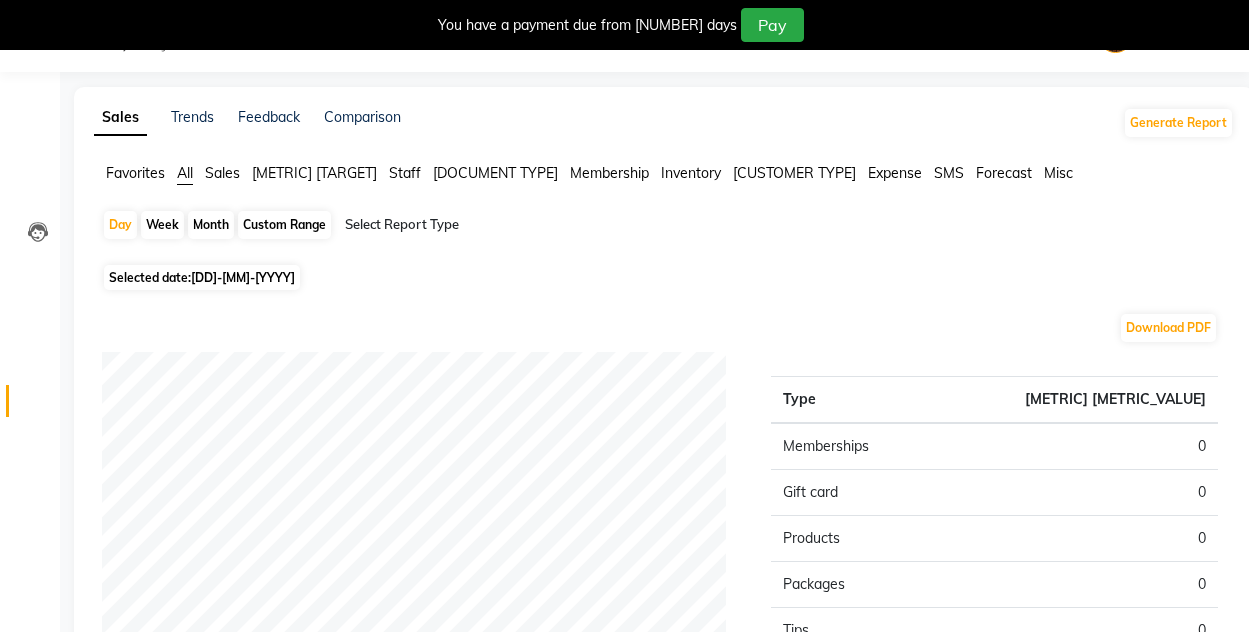 click on "Month" at bounding box center [211, 225] 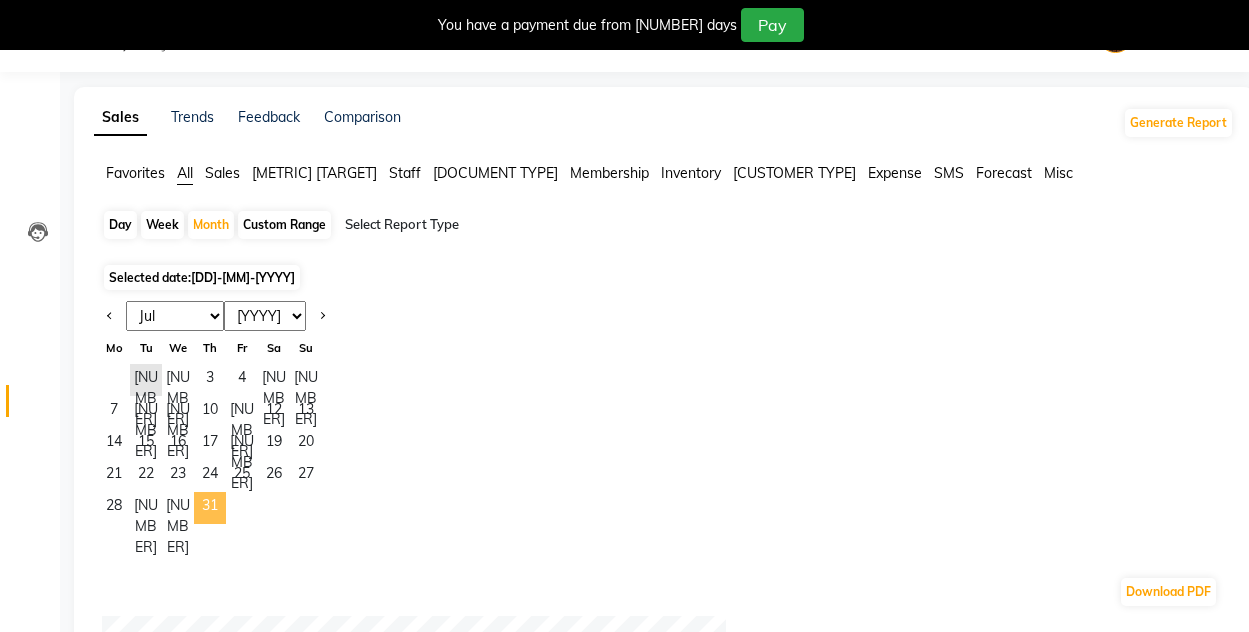 click on "31" at bounding box center [210, 508] 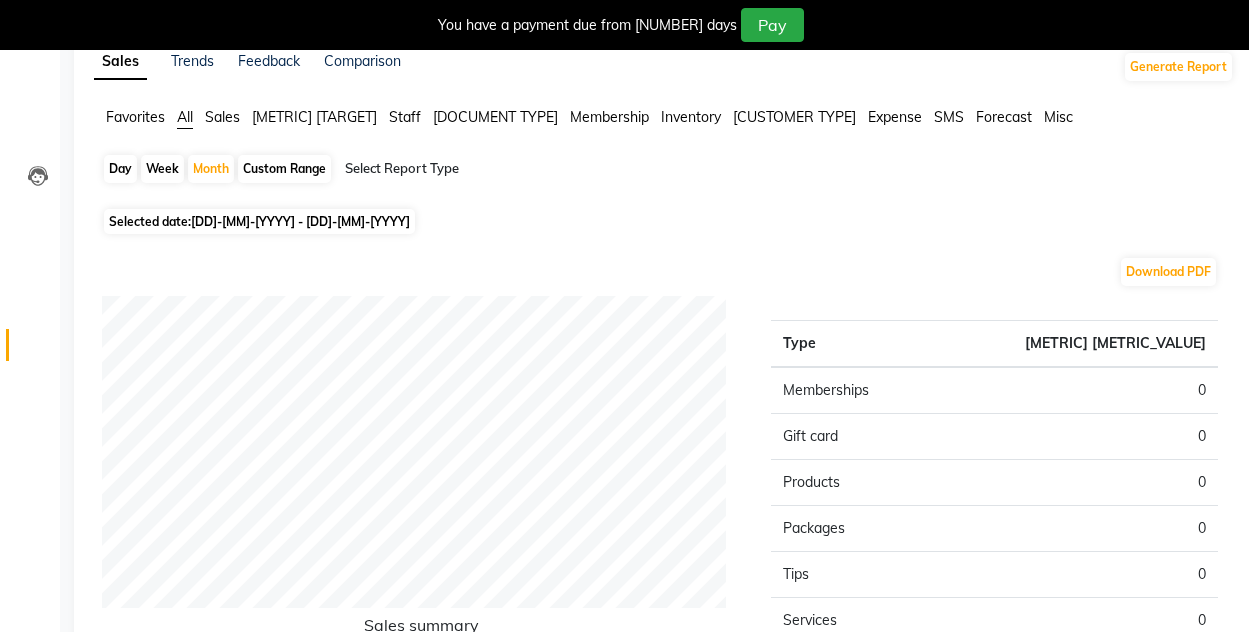 scroll, scrollTop: 0, scrollLeft: 0, axis: both 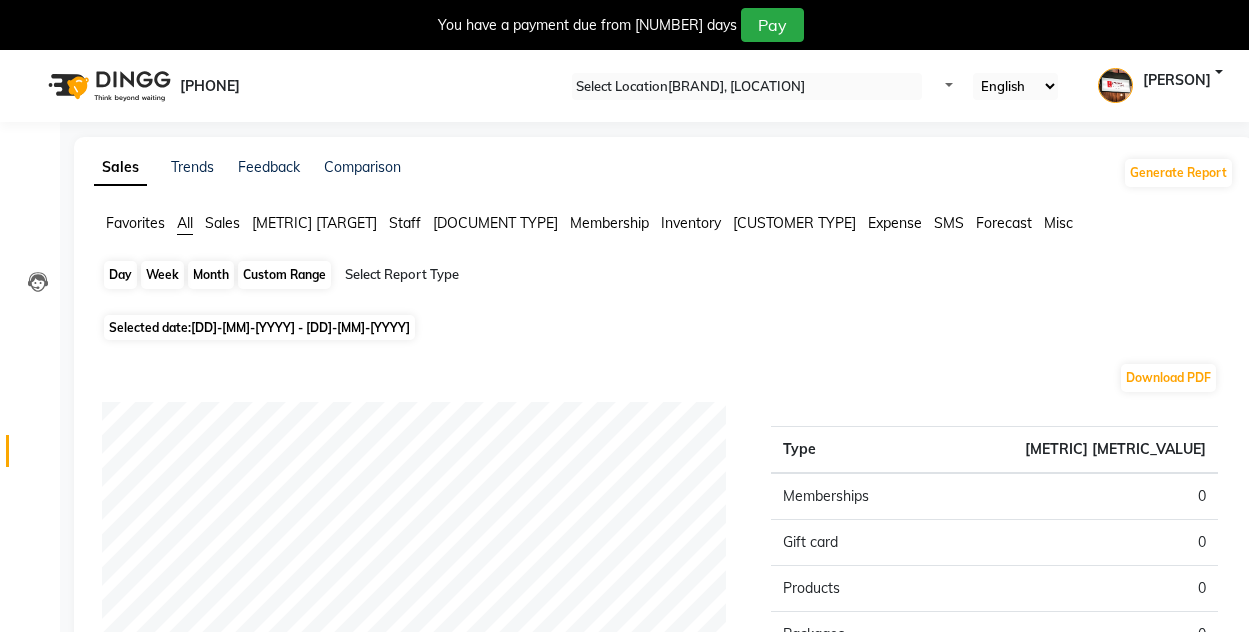 click on "Month" at bounding box center [211, 275] 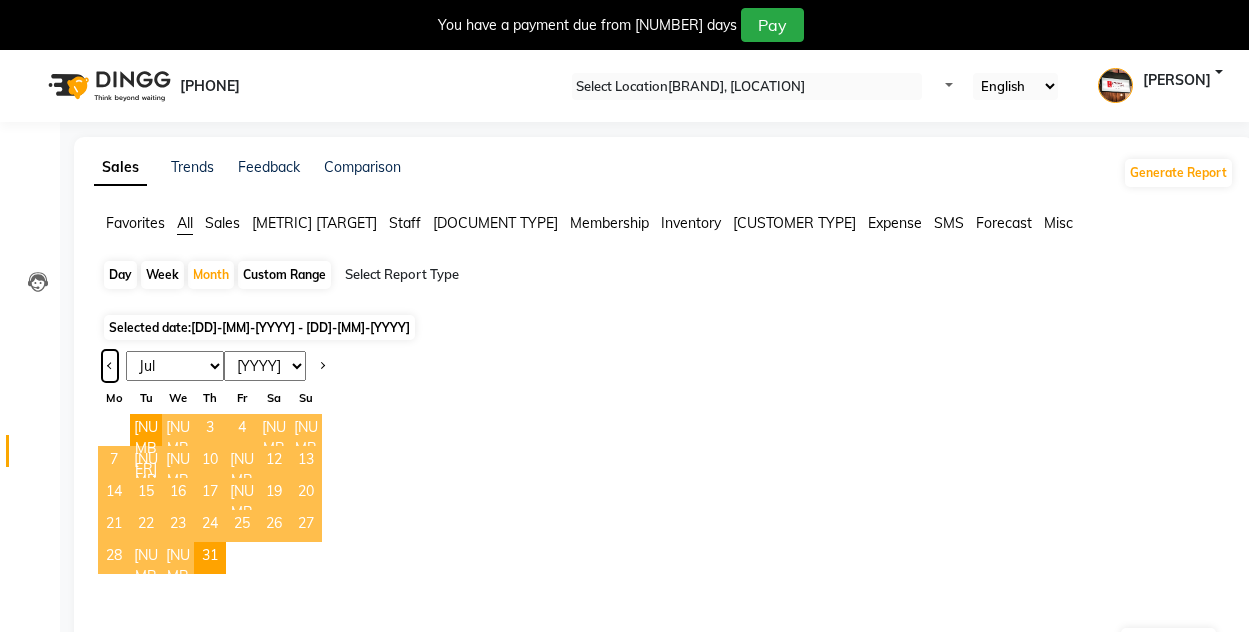 click at bounding box center [110, 364] 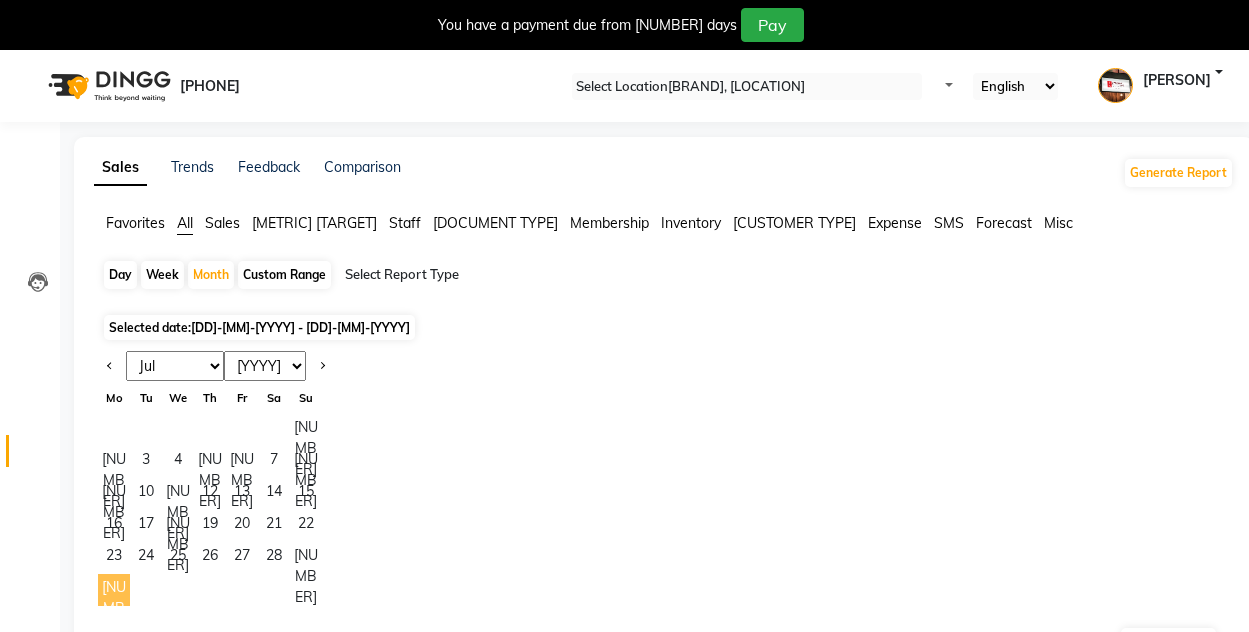 click on "[NUMBER]" at bounding box center [114, 590] 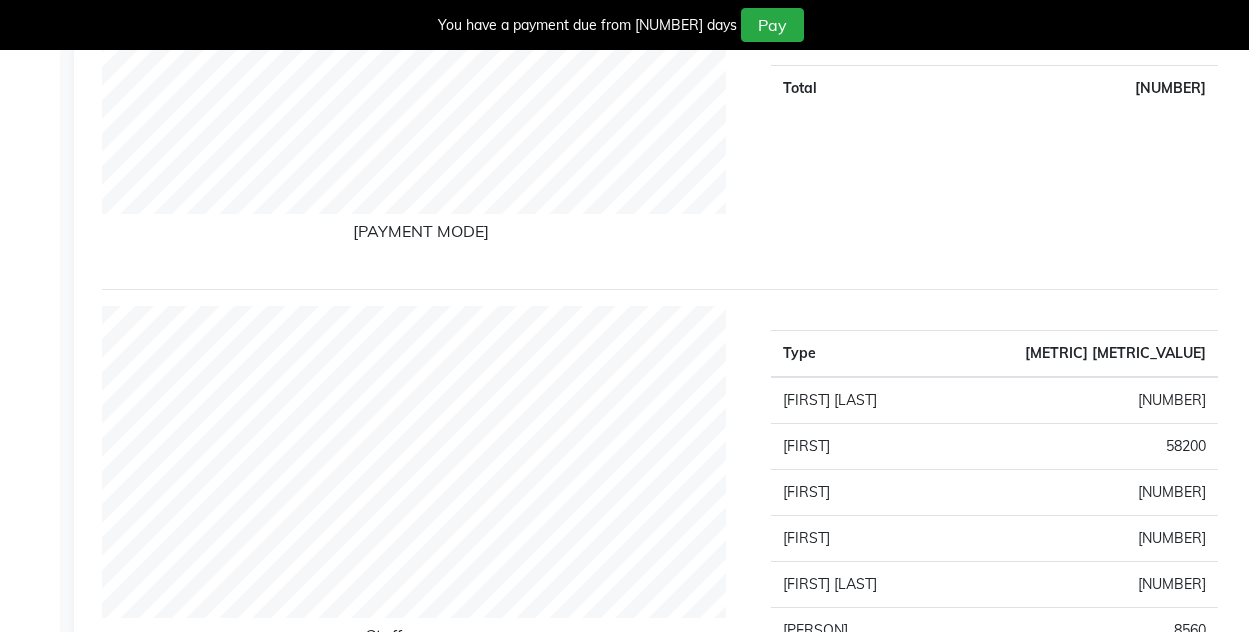 scroll, scrollTop: 0, scrollLeft: 0, axis: both 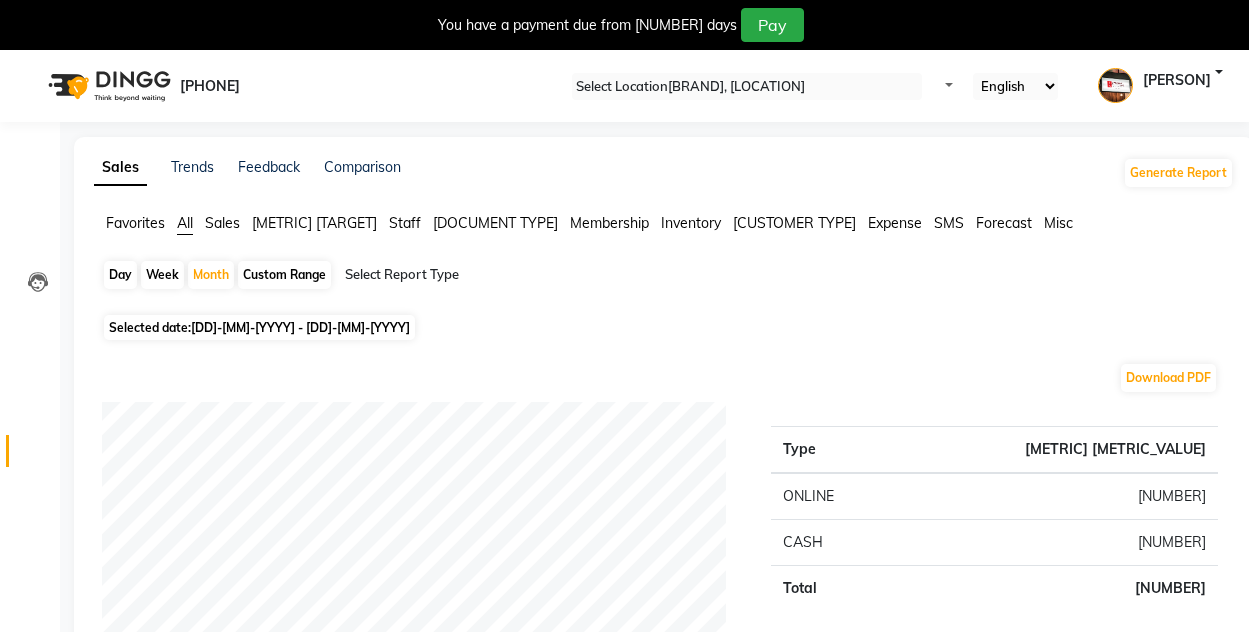 click on "Expense" at bounding box center (135, 223) 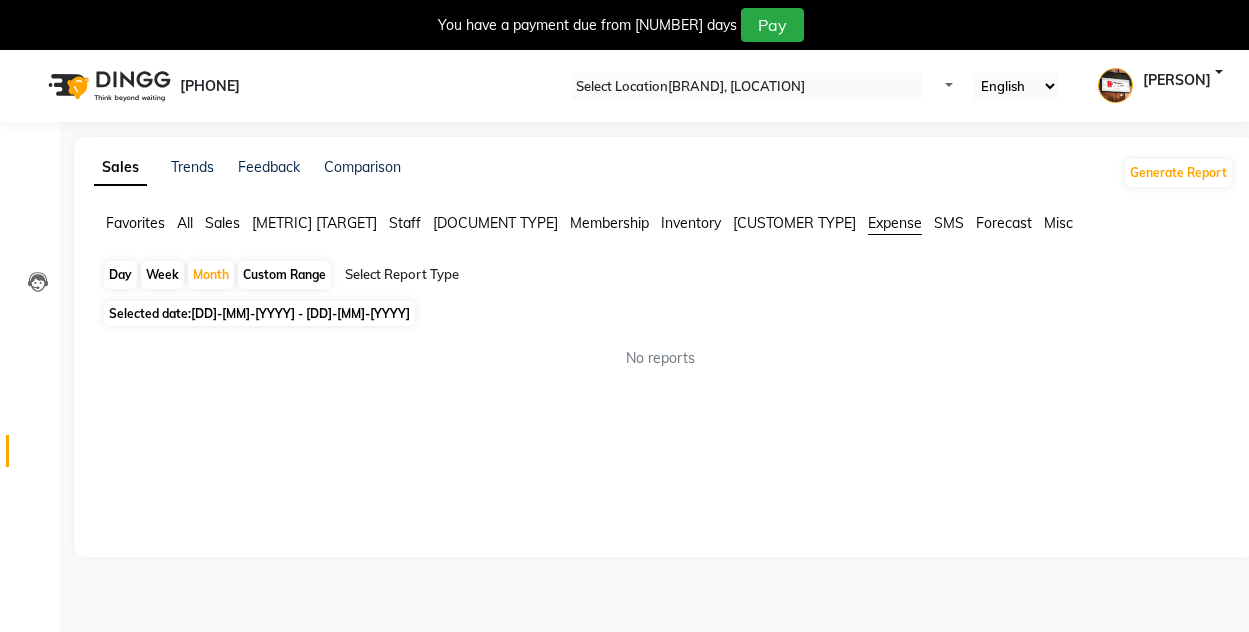 click at bounding box center (516, 275) 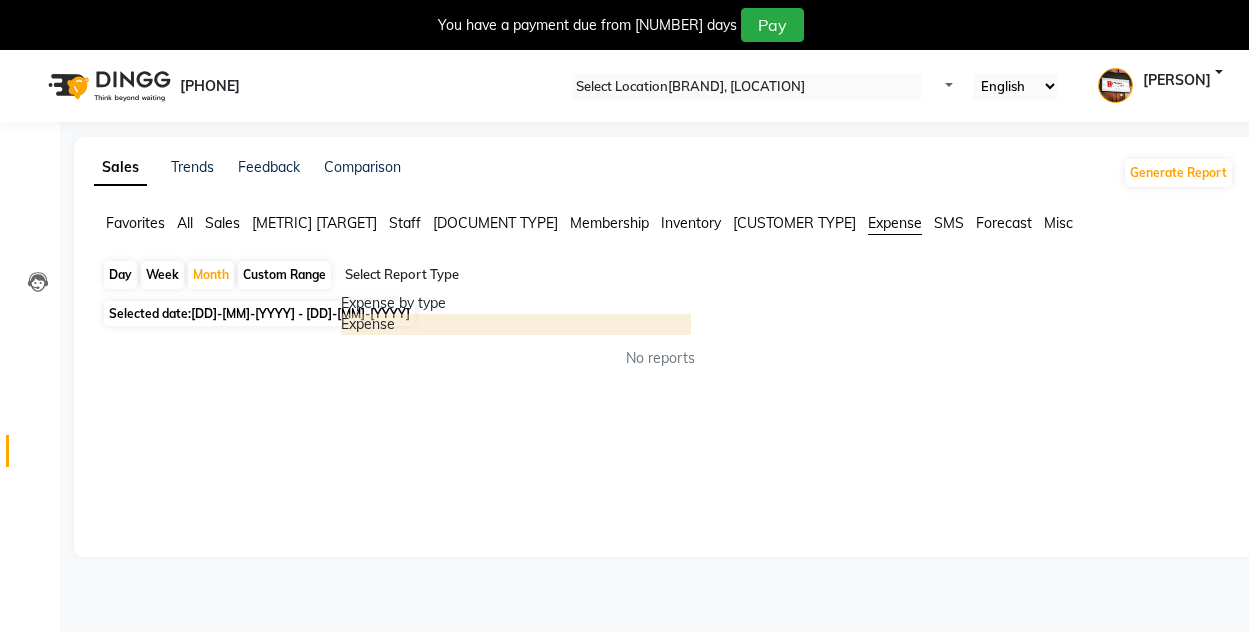 click on "Expense" at bounding box center [516, 324] 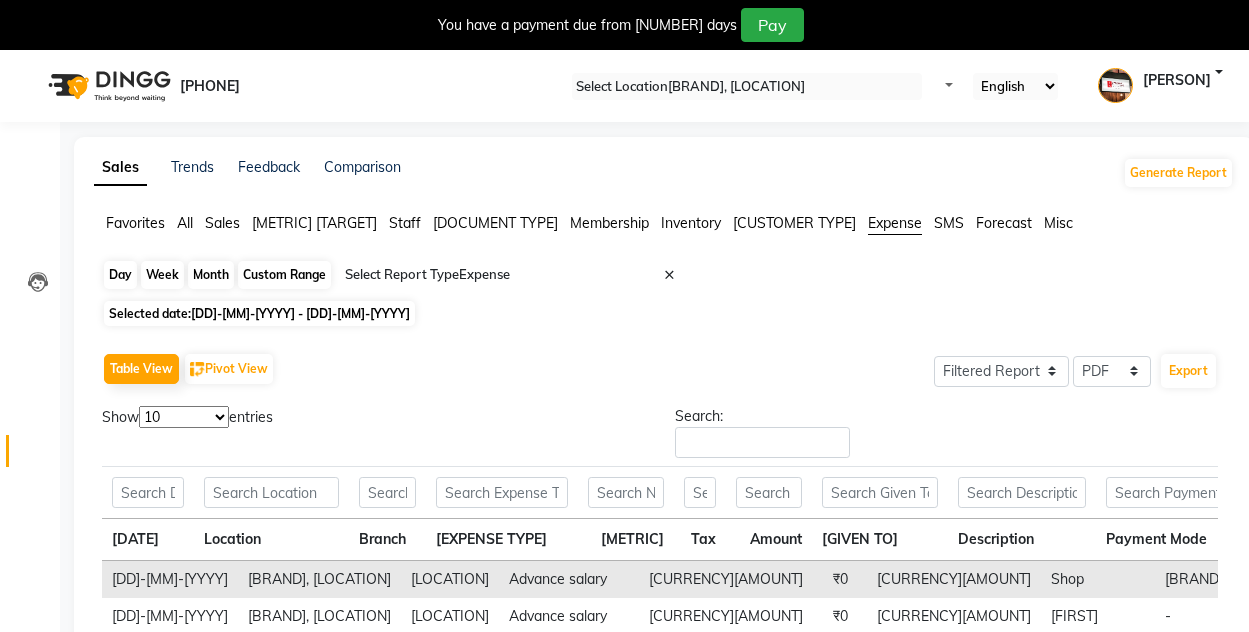 click on "Month" at bounding box center [211, 275] 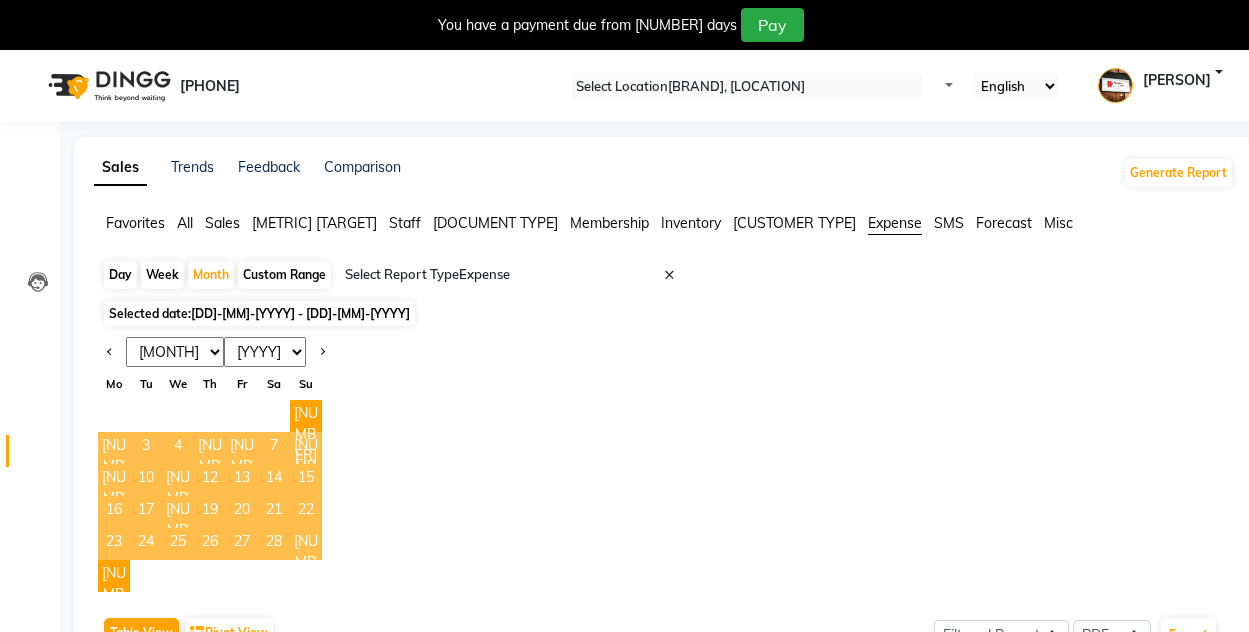 click at bounding box center (110, 352) 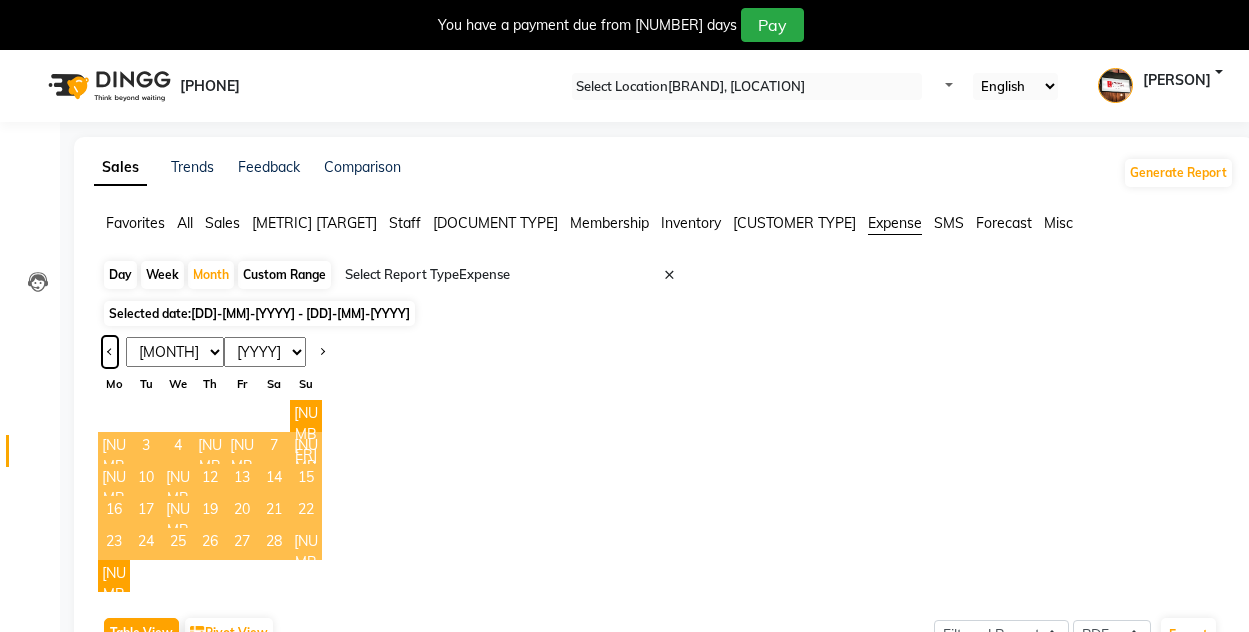 click at bounding box center [110, 350] 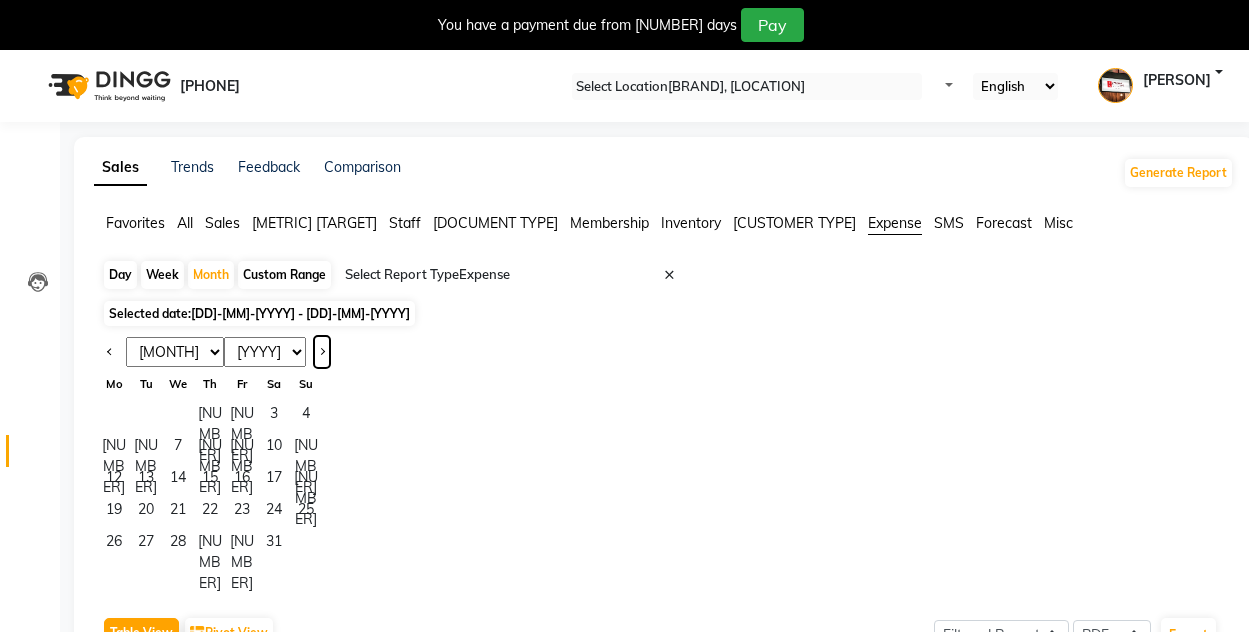 click at bounding box center [322, 352] 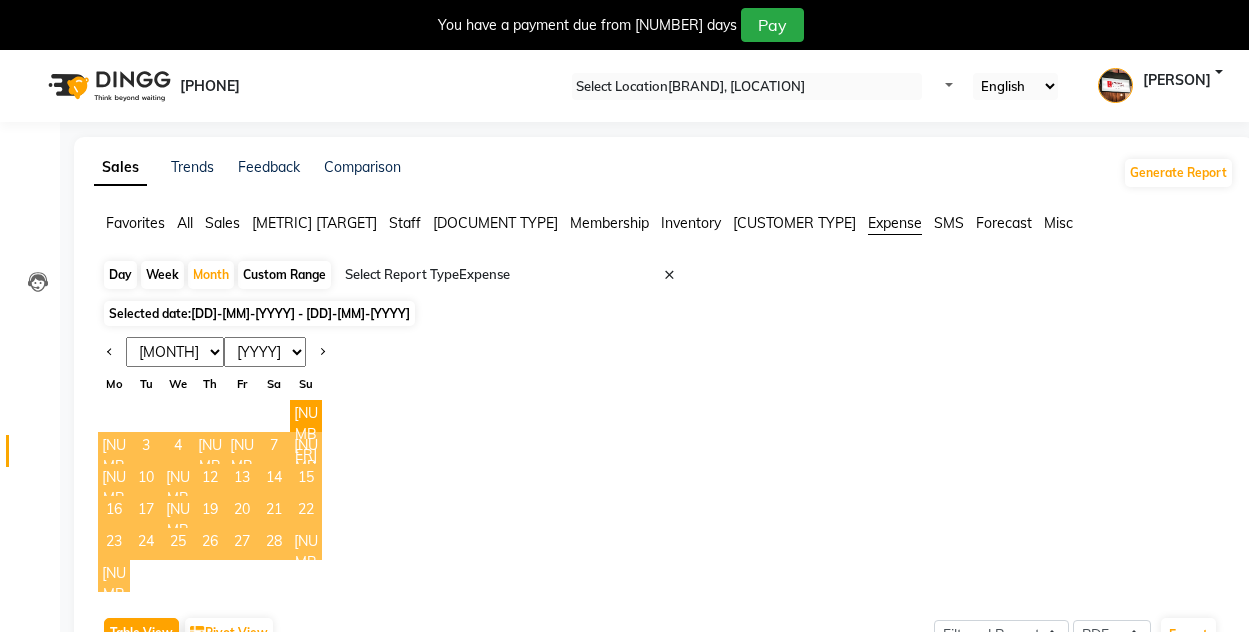 click on "[NUMBER]" at bounding box center [114, 576] 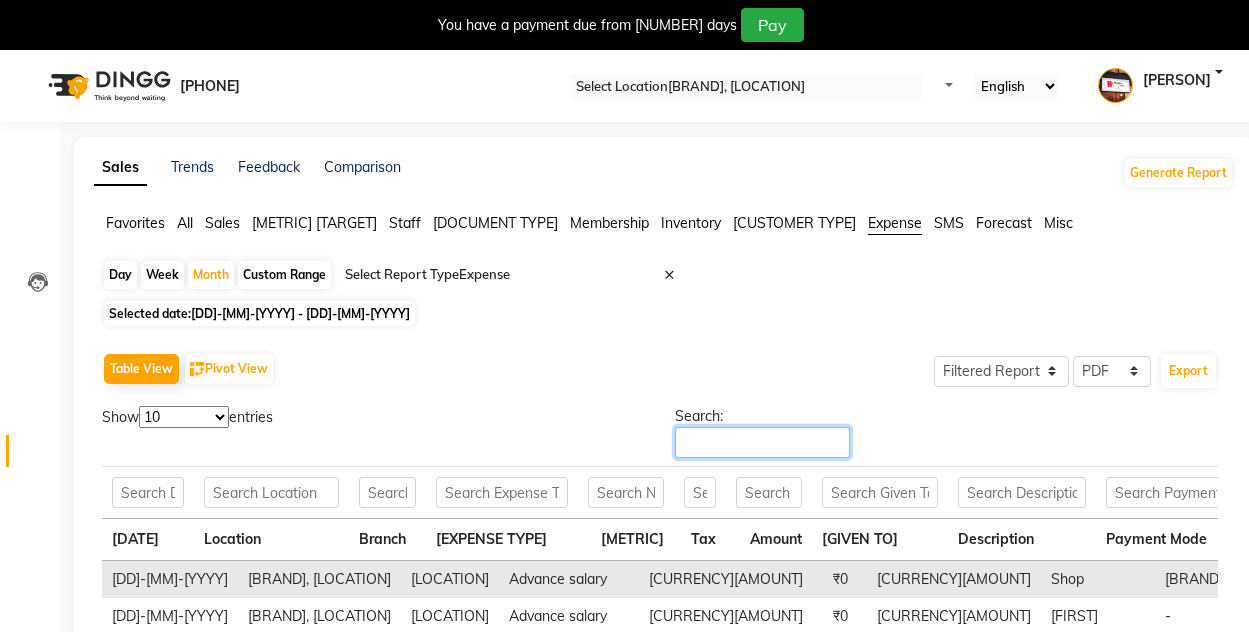 click on "Search:" at bounding box center (762, 442) 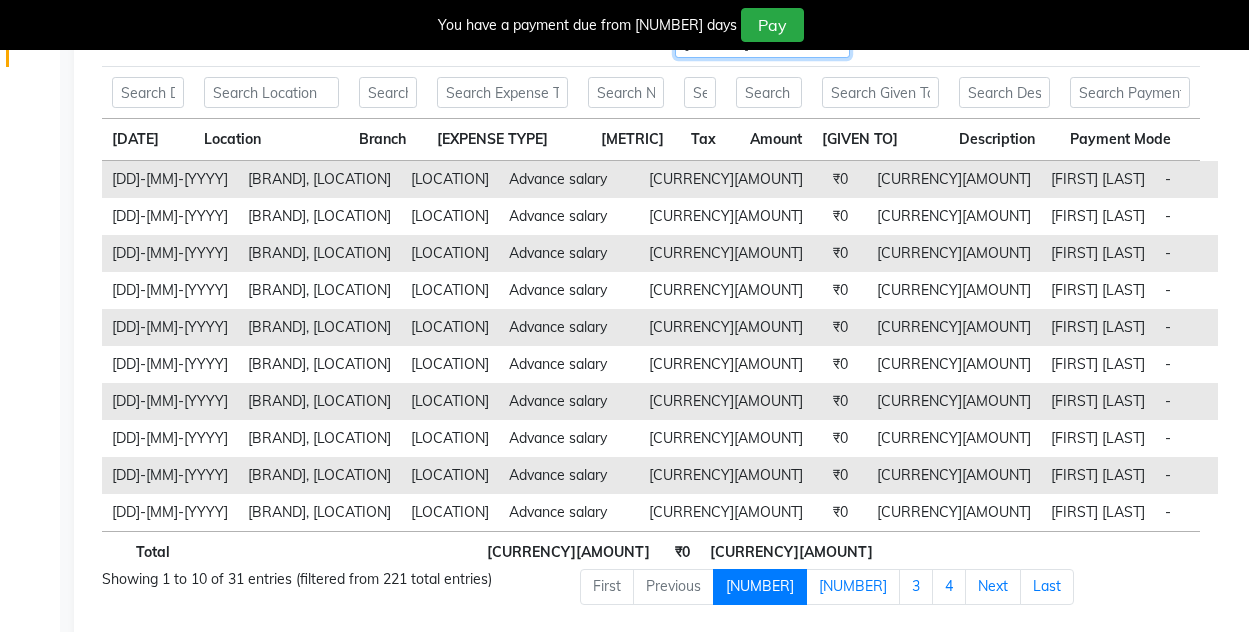 scroll, scrollTop: 299, scrollLeft: 0, axis: vertical 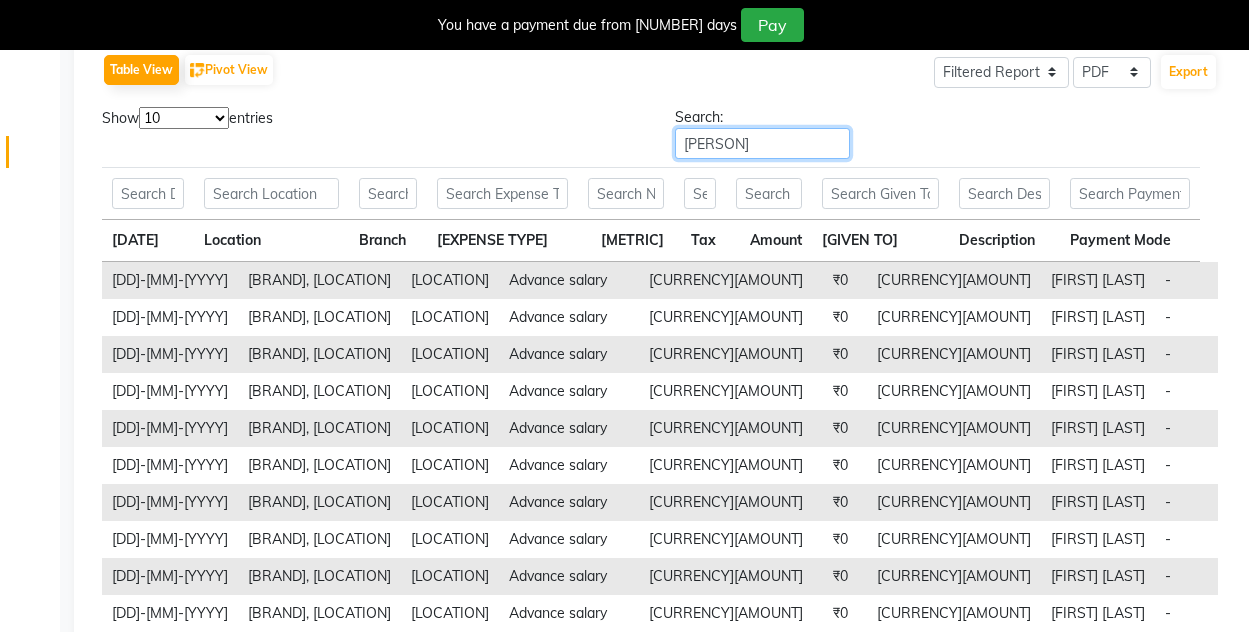 type on "[PERSON]" 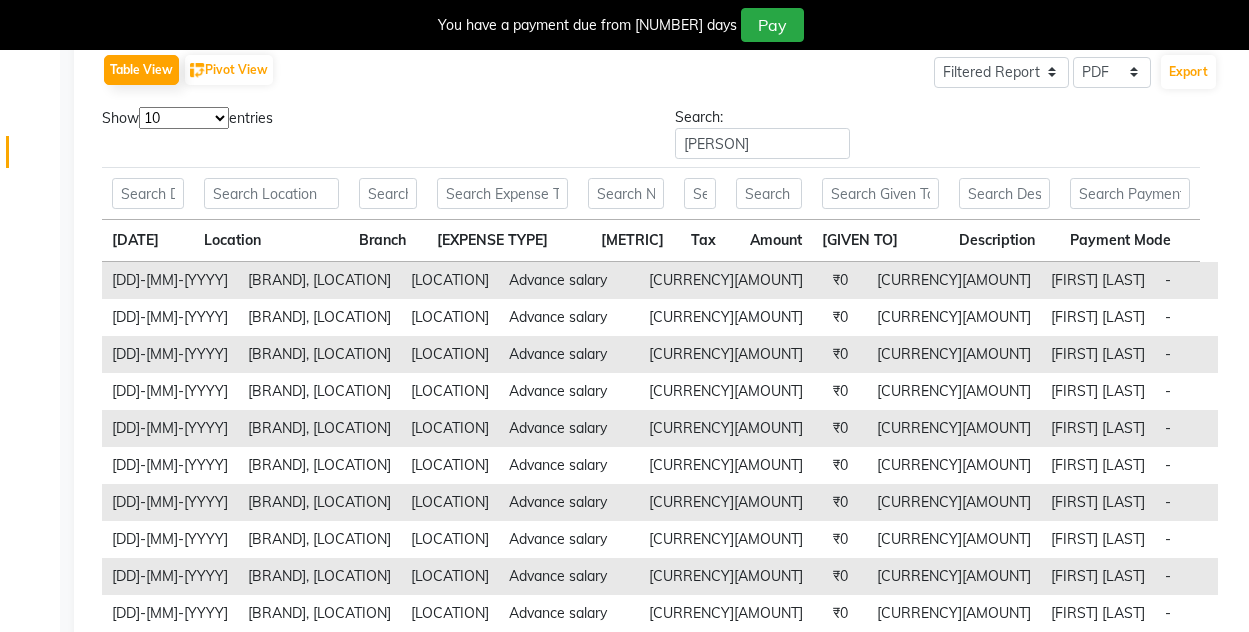 click on "10 25 50 100" at bounding box center [184, 118] 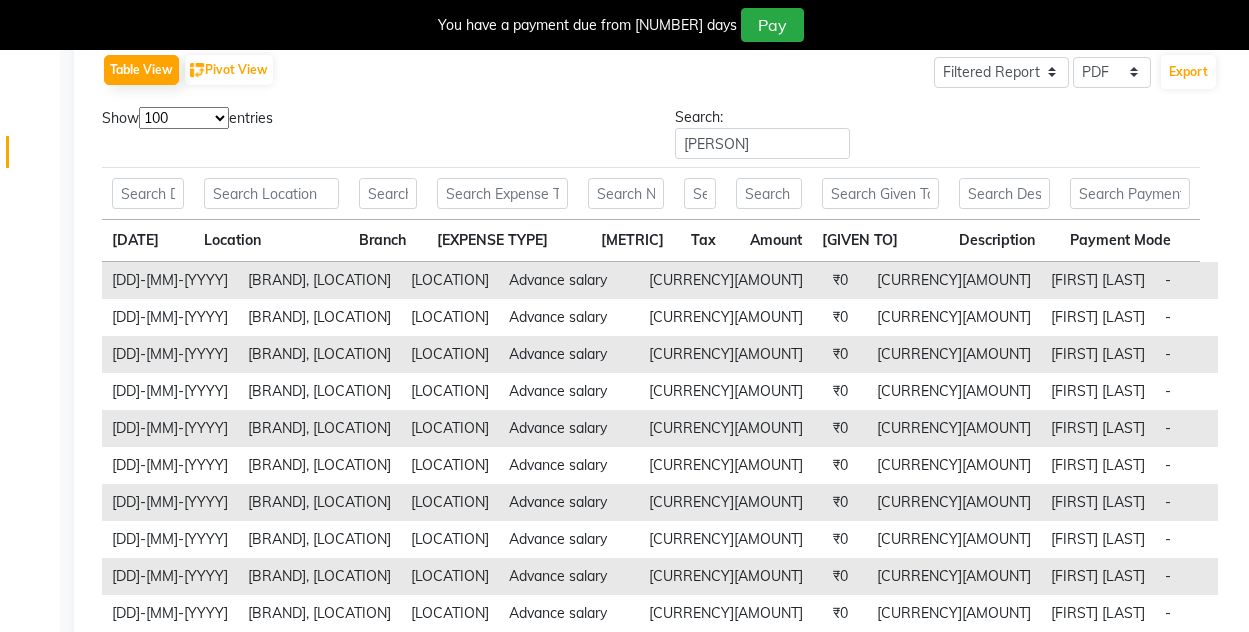 click on "10 25 50 100" at bounding box center (184, 118) 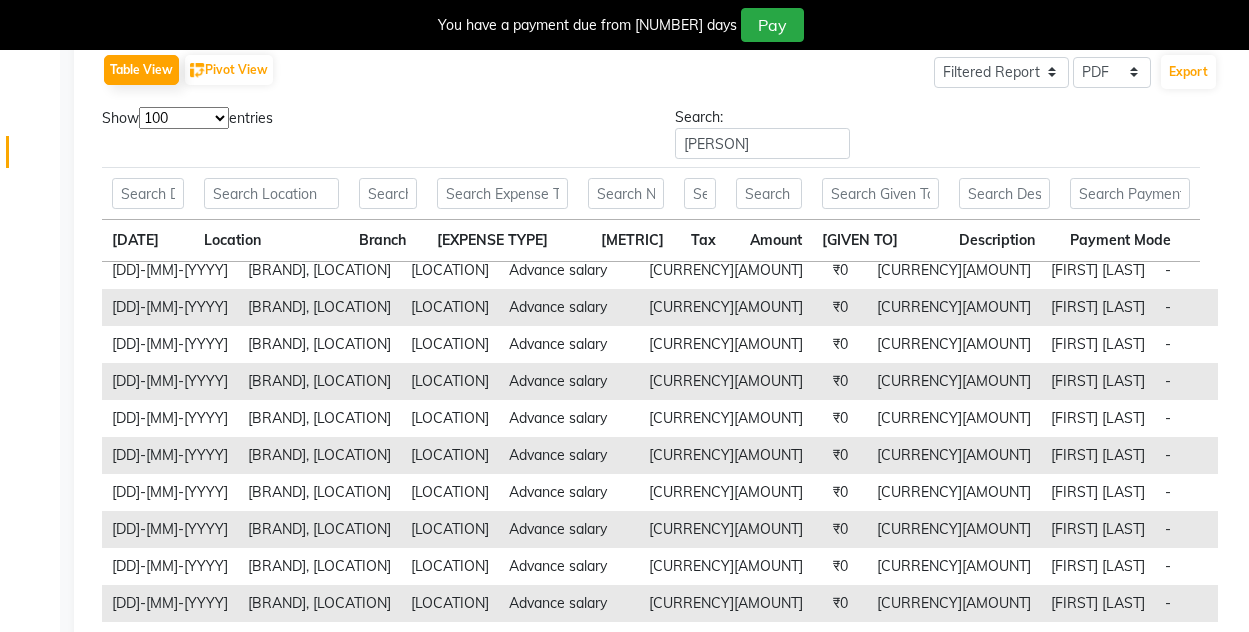 scroll, scrollTop: 762, scrollLeft: 0, axis: vertical 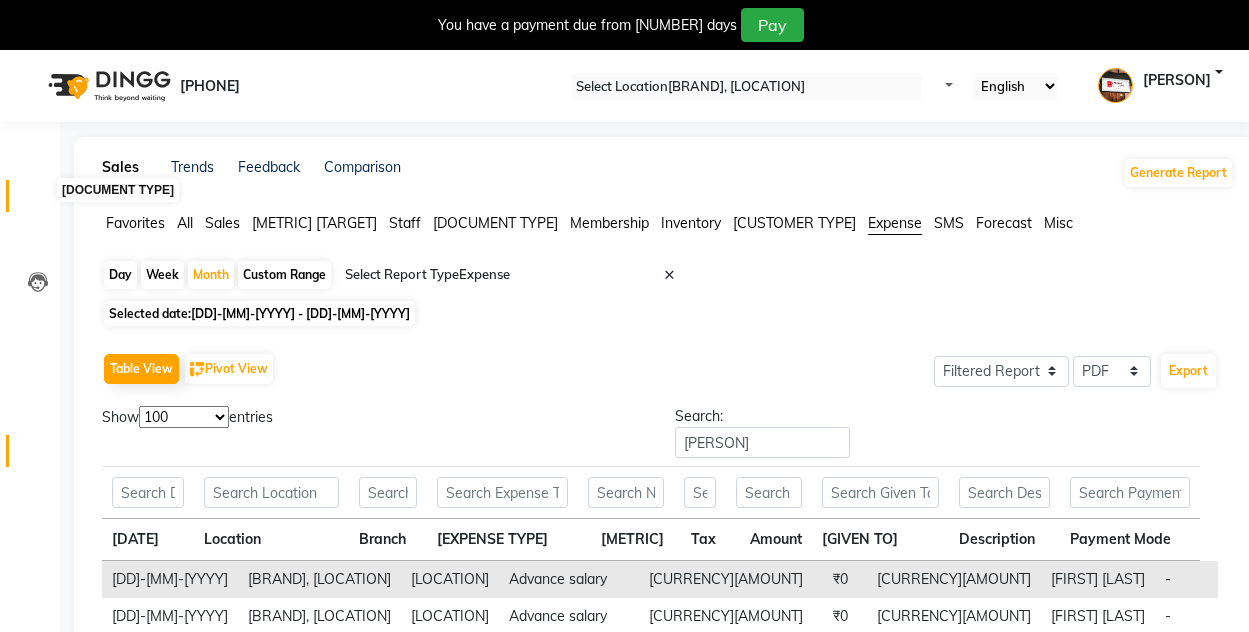 click at bounding box center [38, 201] 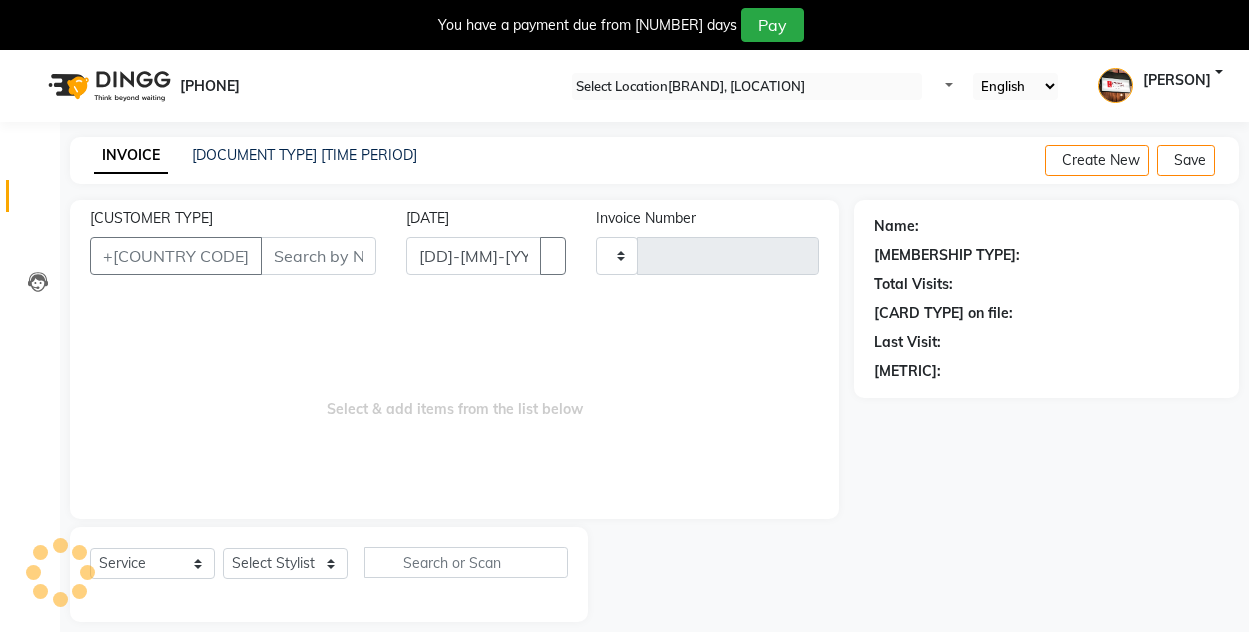 scroll, scrollTop: 50, scrollLeft: 0, axis: vertical 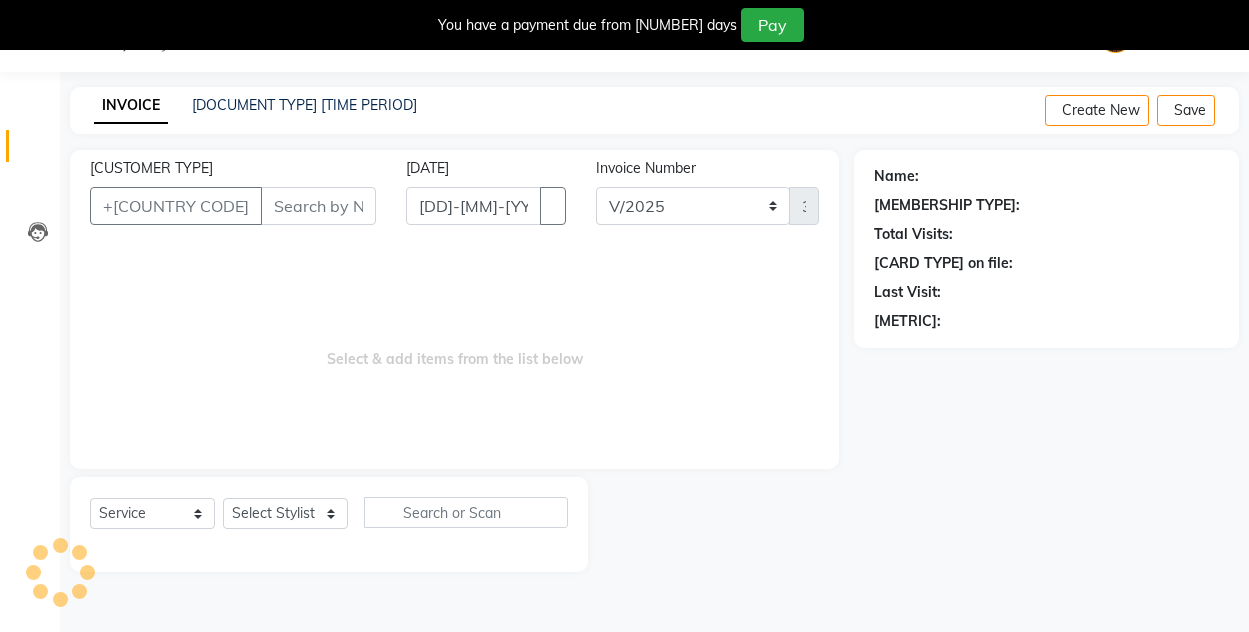 click on "[CUSTOMER TYPE]" at bounding box center [318, 206] 